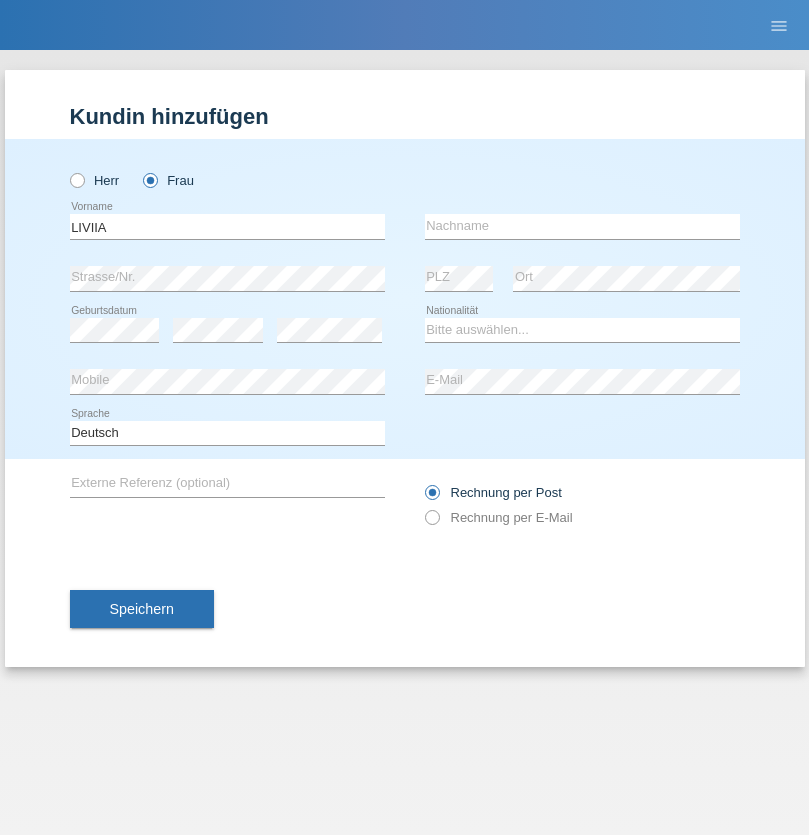 scroll, scrollTop: 0, scrollLeft: 0, axis: both 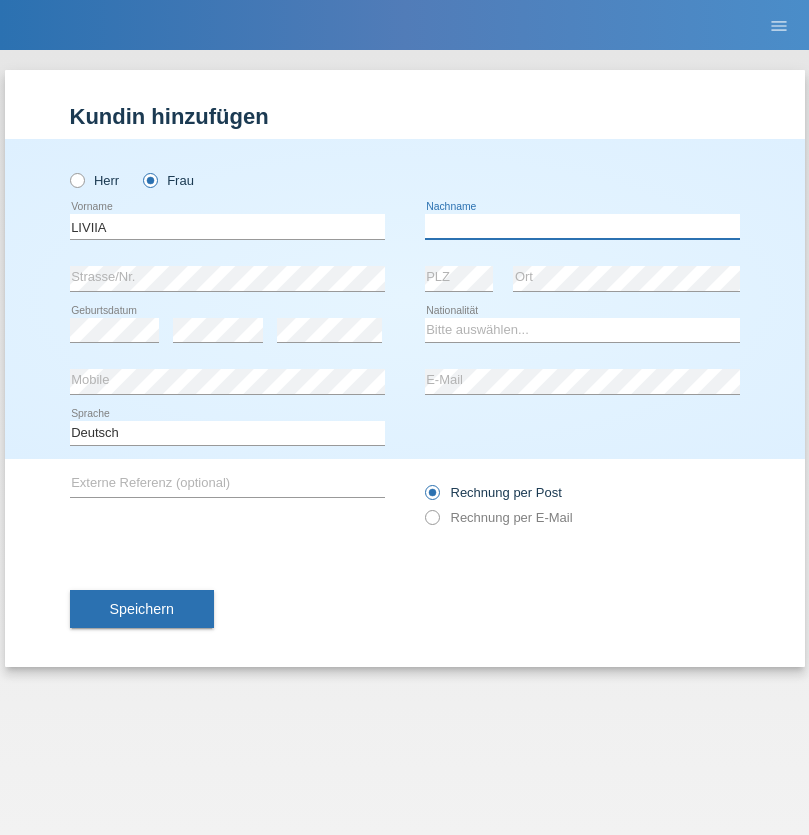 click at bounding box center [582, 226] 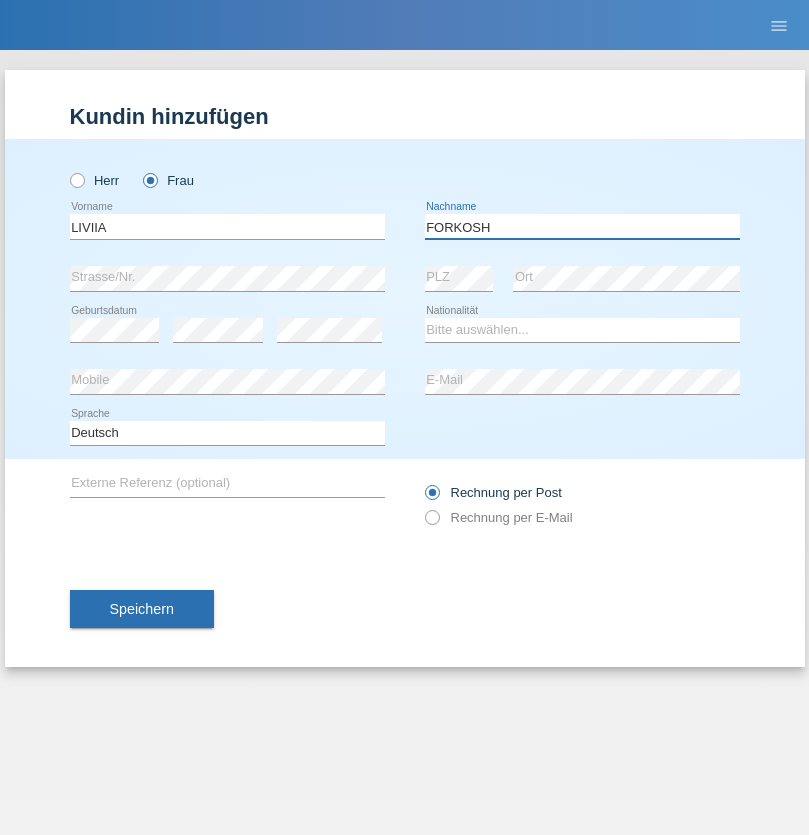 type on "FORKOSH" 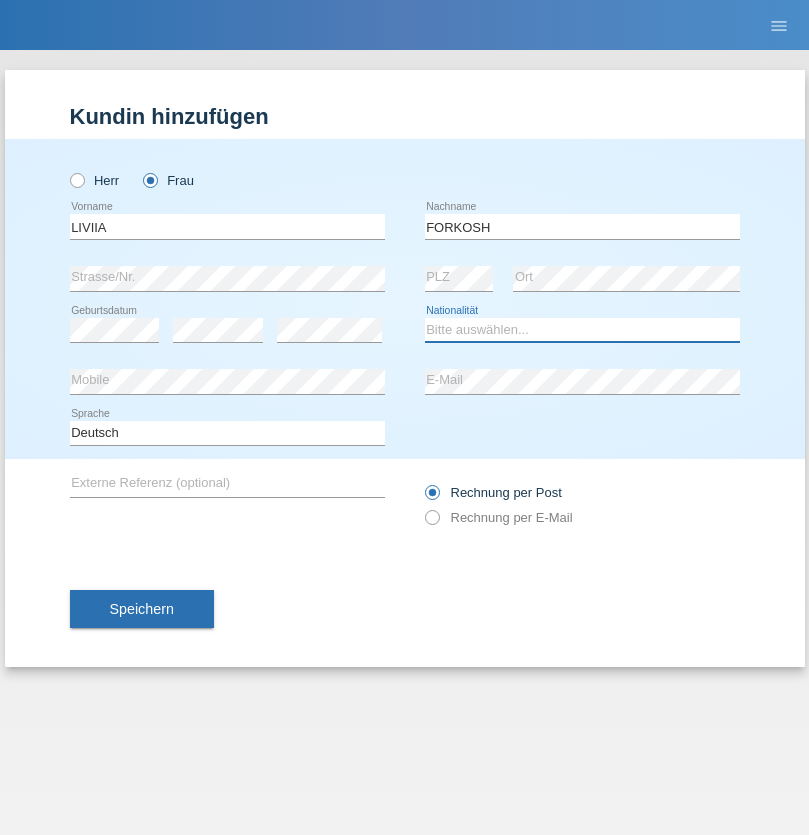 select on "CH" 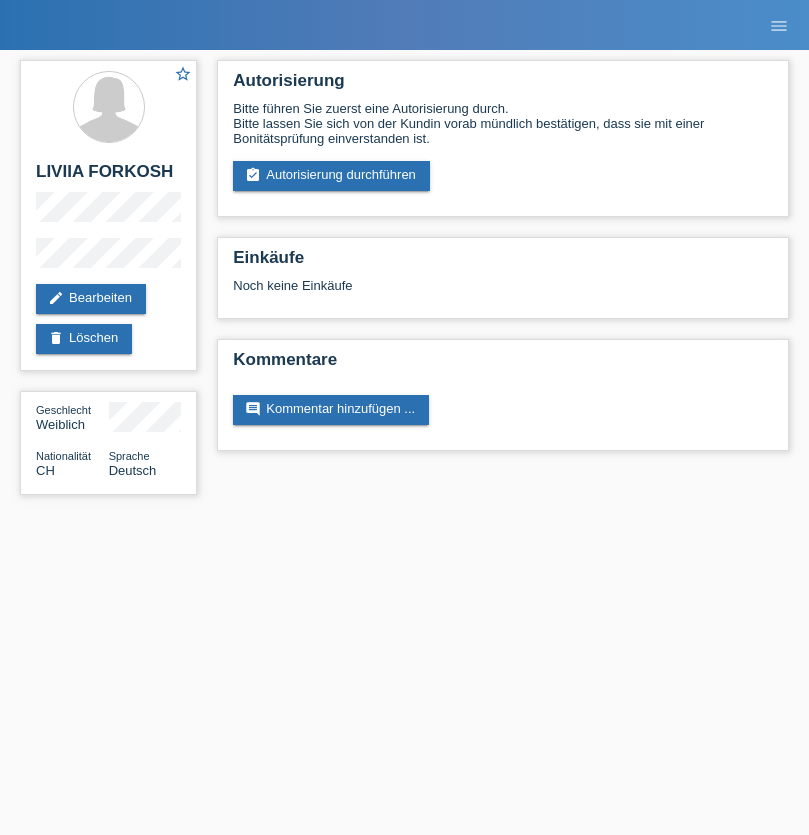 scroll, scrollTop: 0, scrollLeft: 0, axis: both 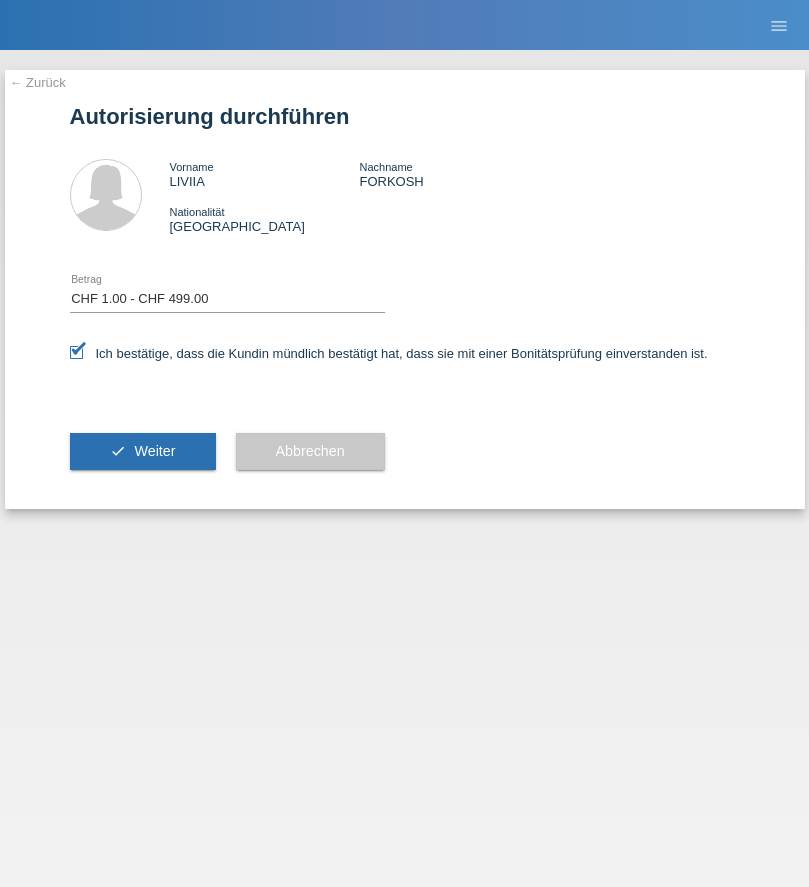 select on "1" 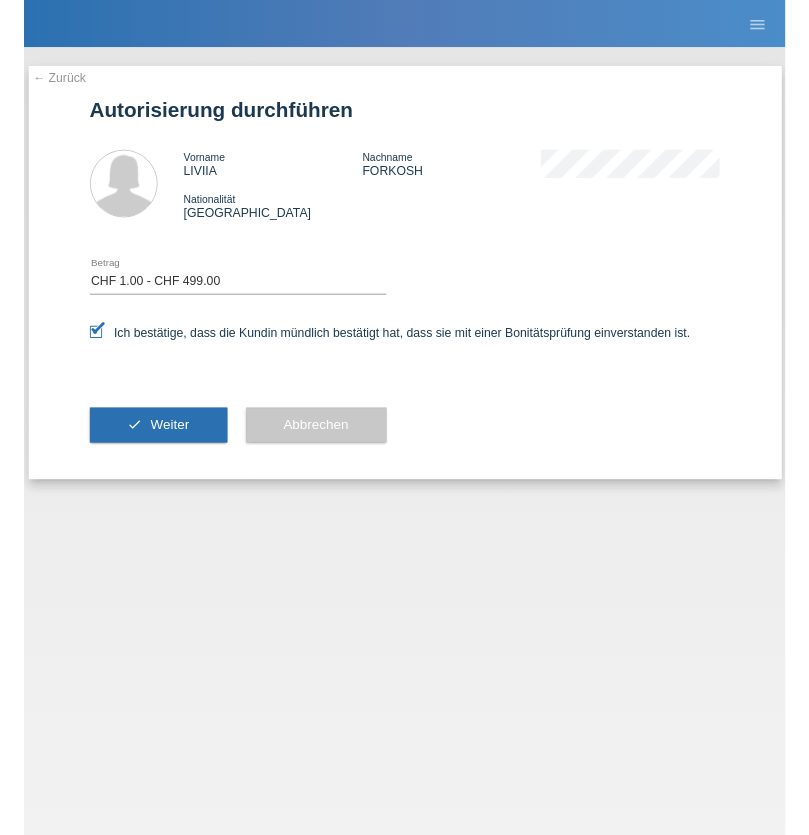 scroll, scrollTop: 0, scrollLeft: 0, axis: both 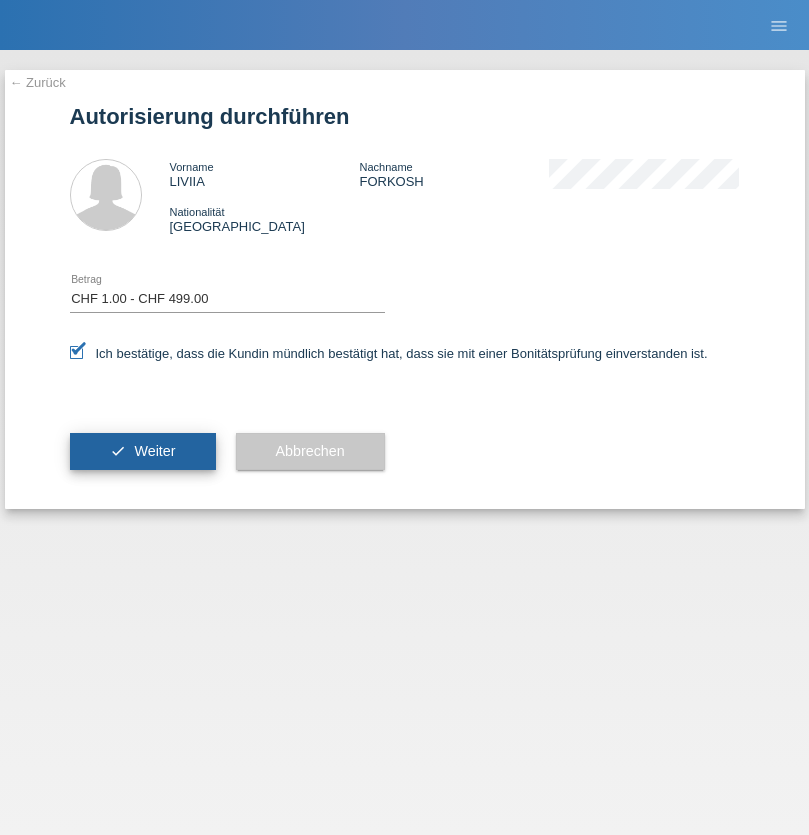 click on "Weiter" at bounding box center [154, 451] 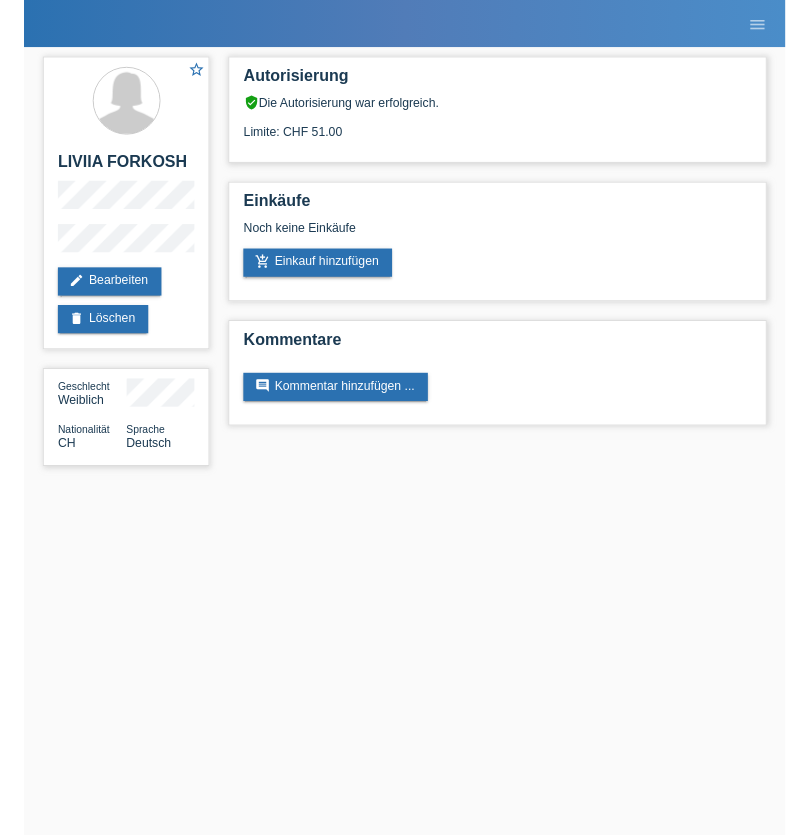 scroll, scrollTop: 0, scrollLeft: 0, axis: both 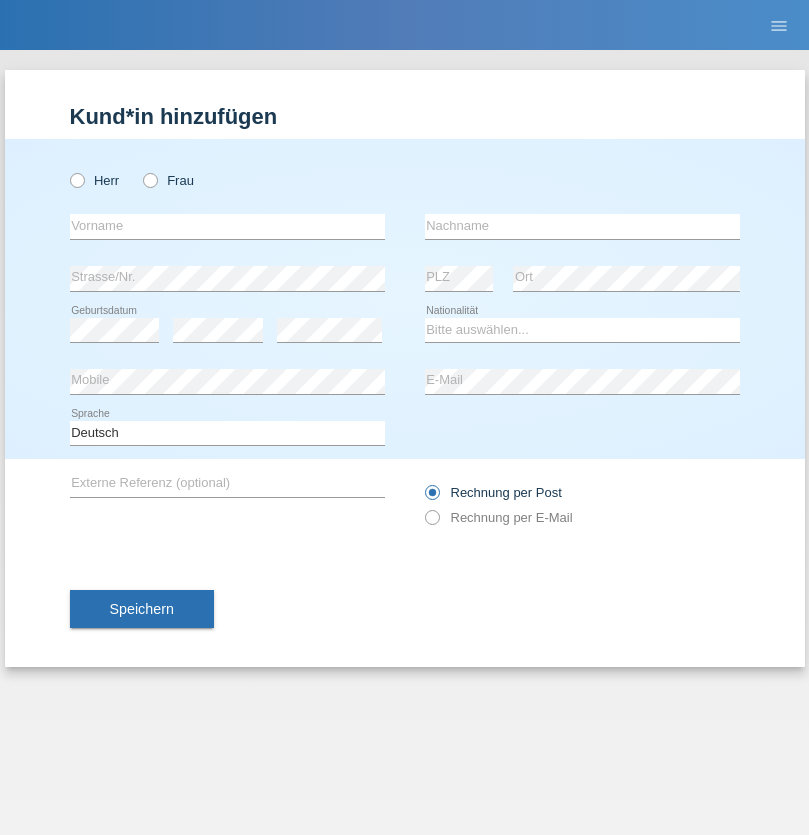 radio on "true" 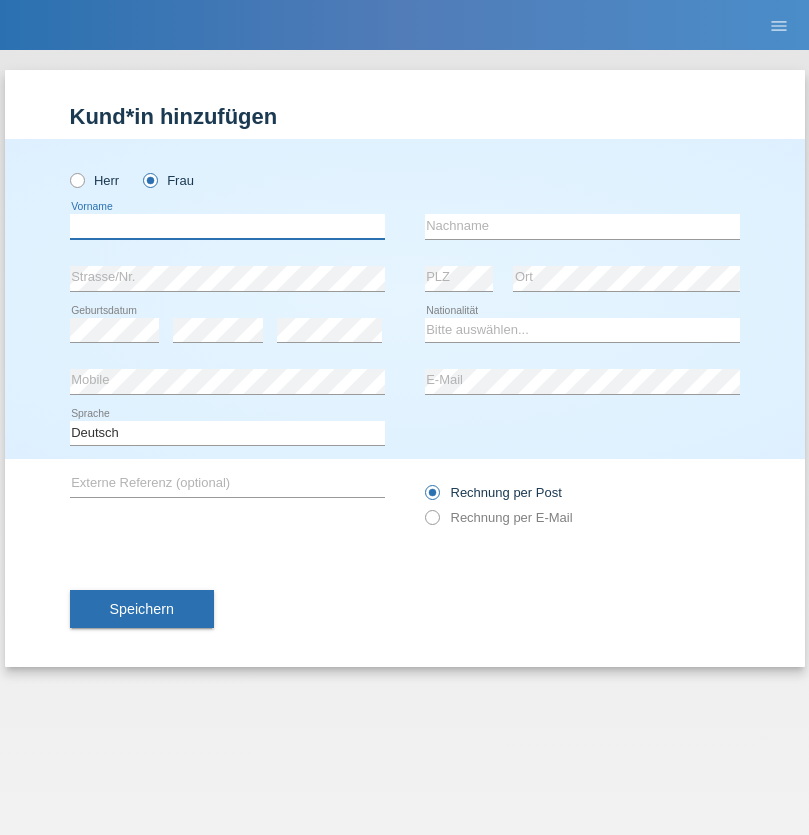 click at bounding box center [227, 226] 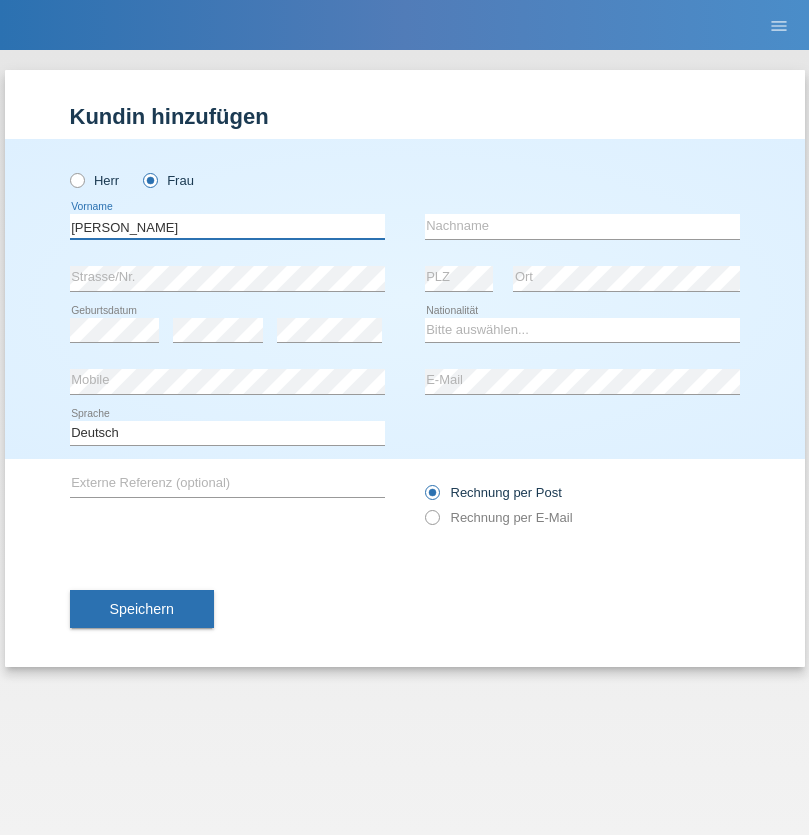 type on "[PERSON_NAME]" 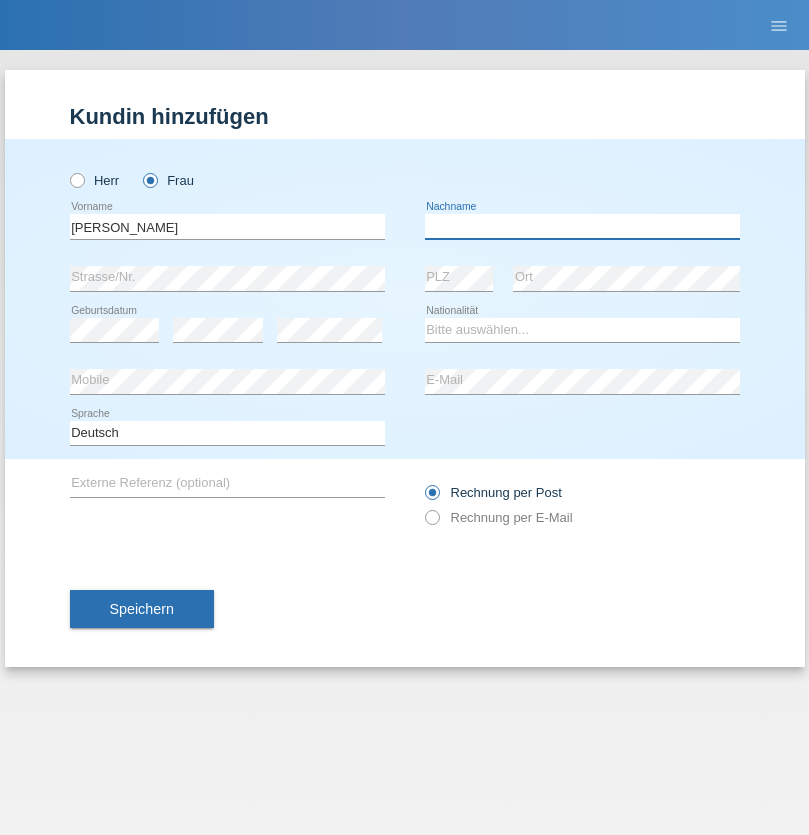 click at bounding box center (582, 226) 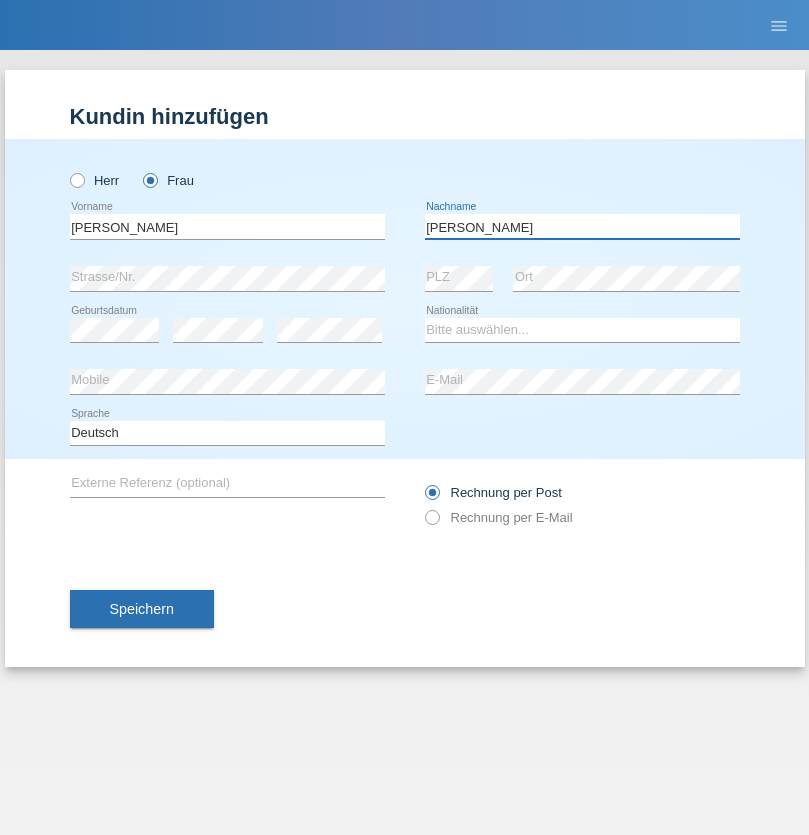 type on "[PERSON_NAME]" 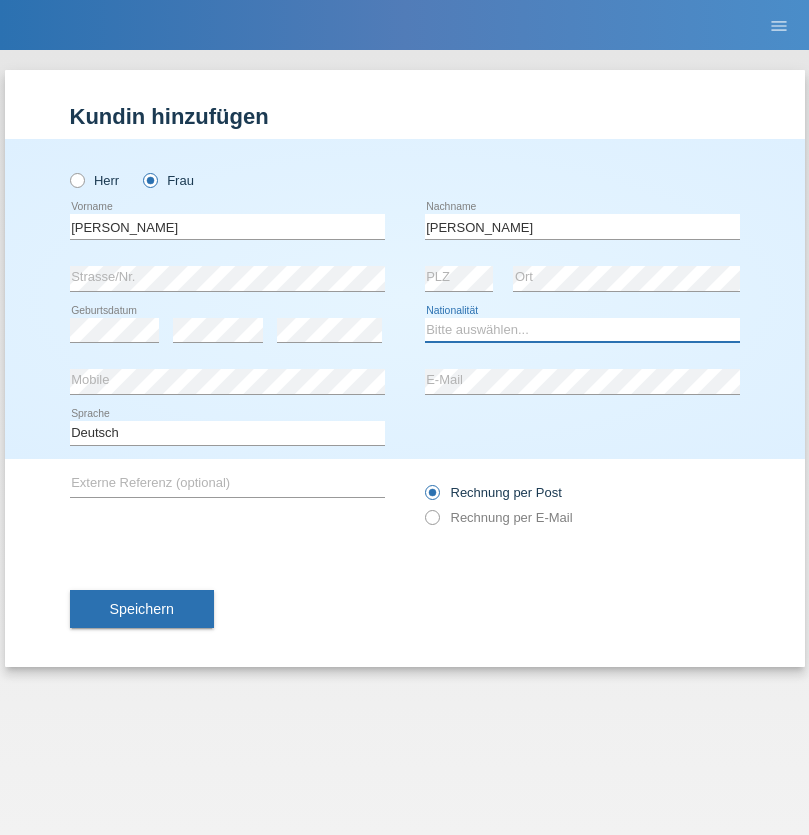 select on "DO" 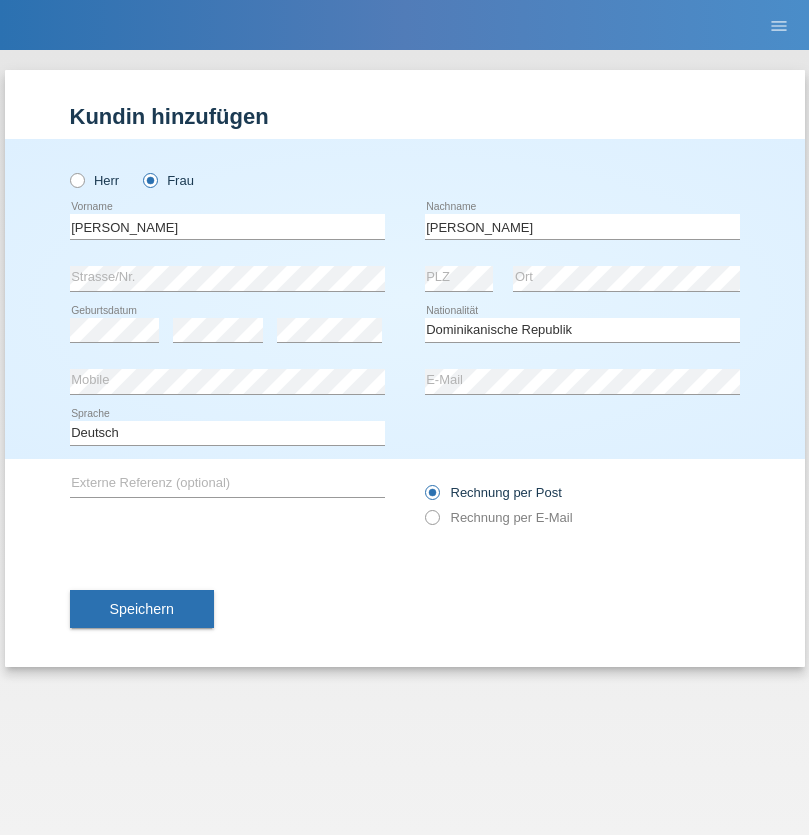 select on "C" 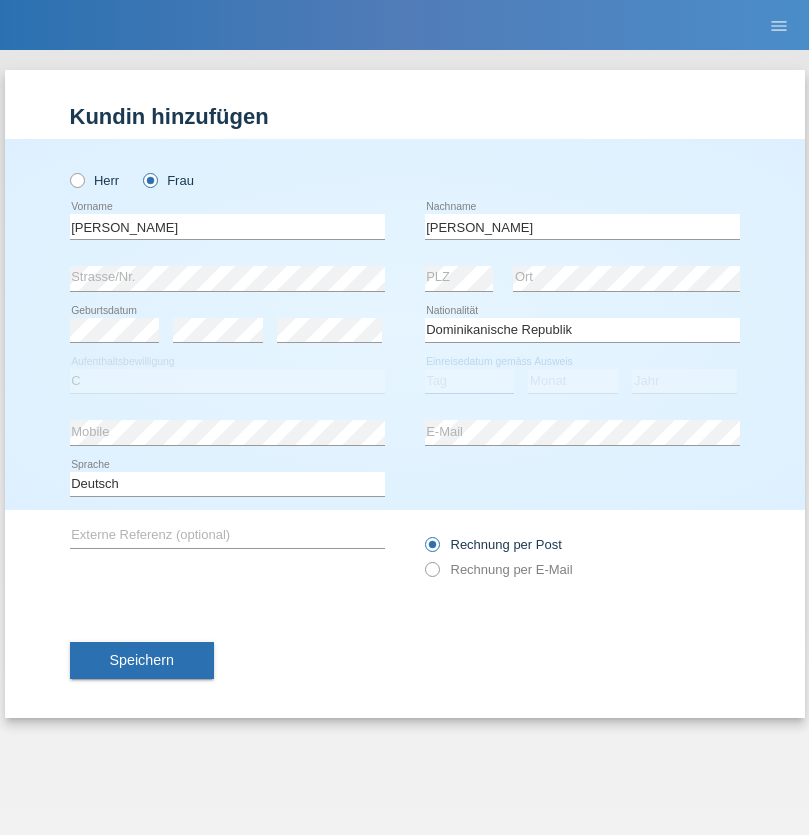 select on "01" 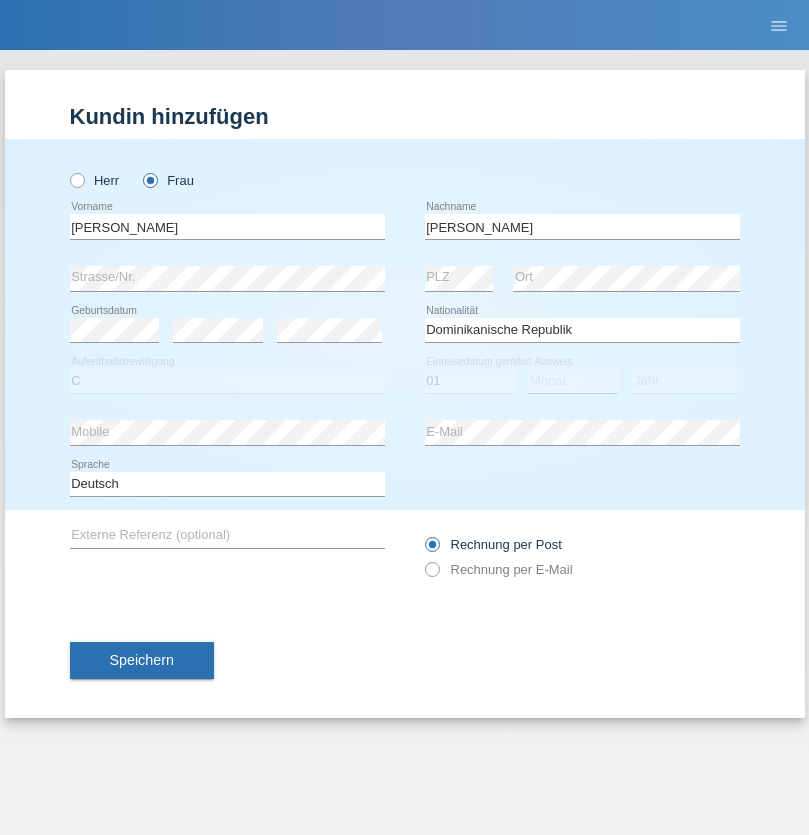 select on "02" 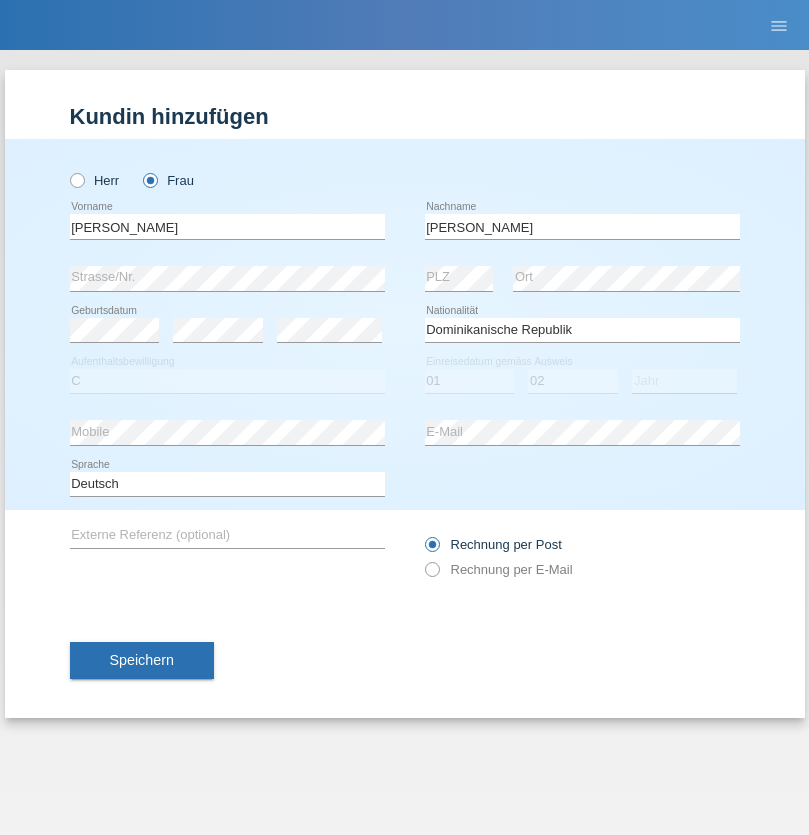 select on "1976" 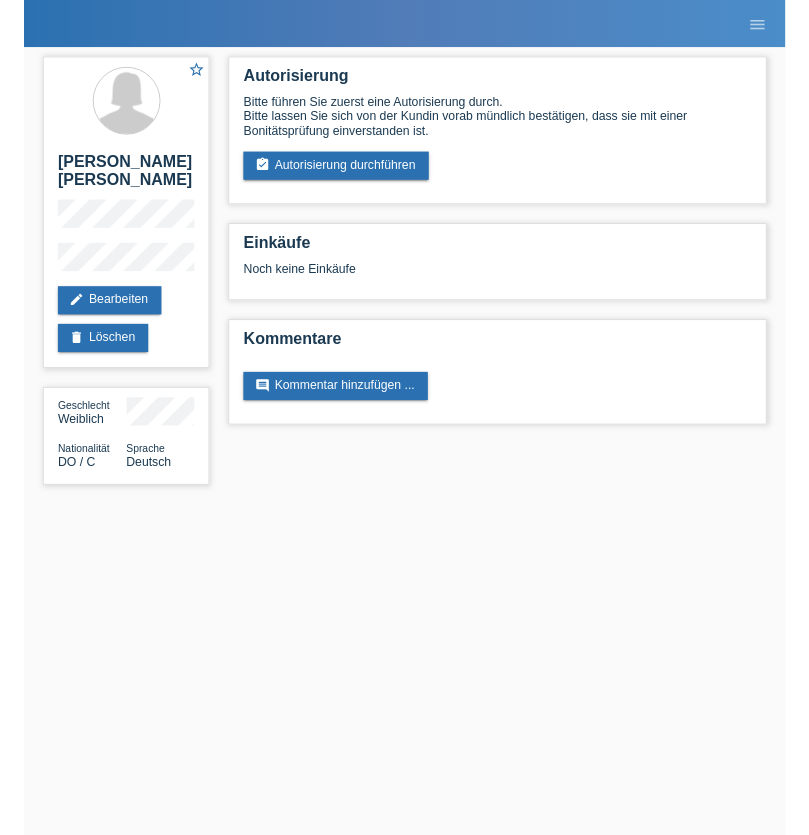 scroll, scrollTop: 0, scrollLeft: 0, axis: both 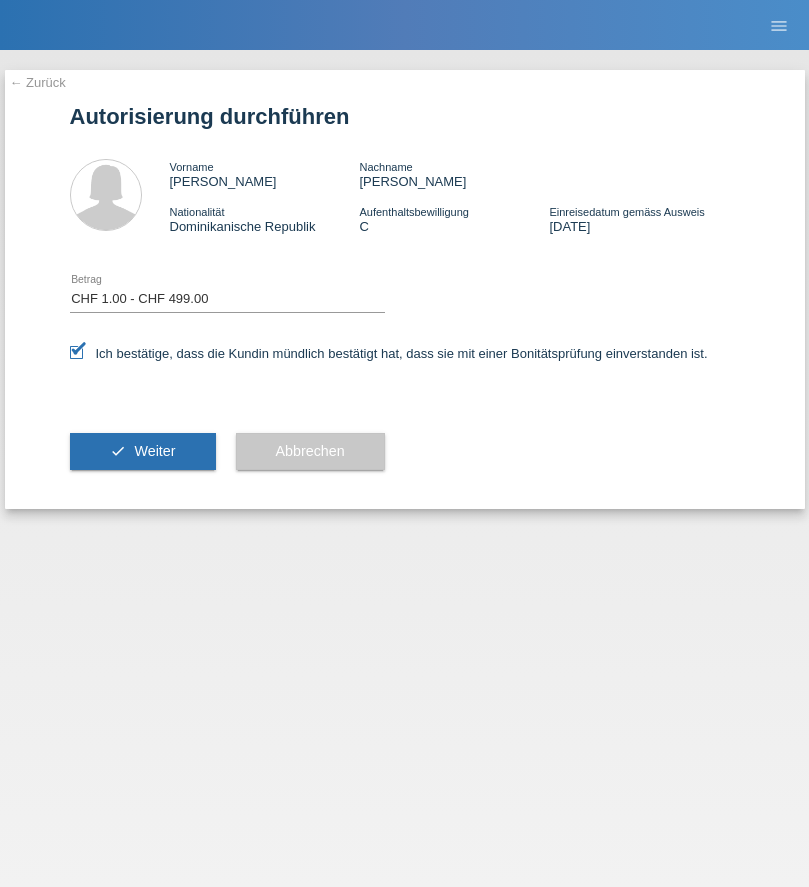 select on "1" 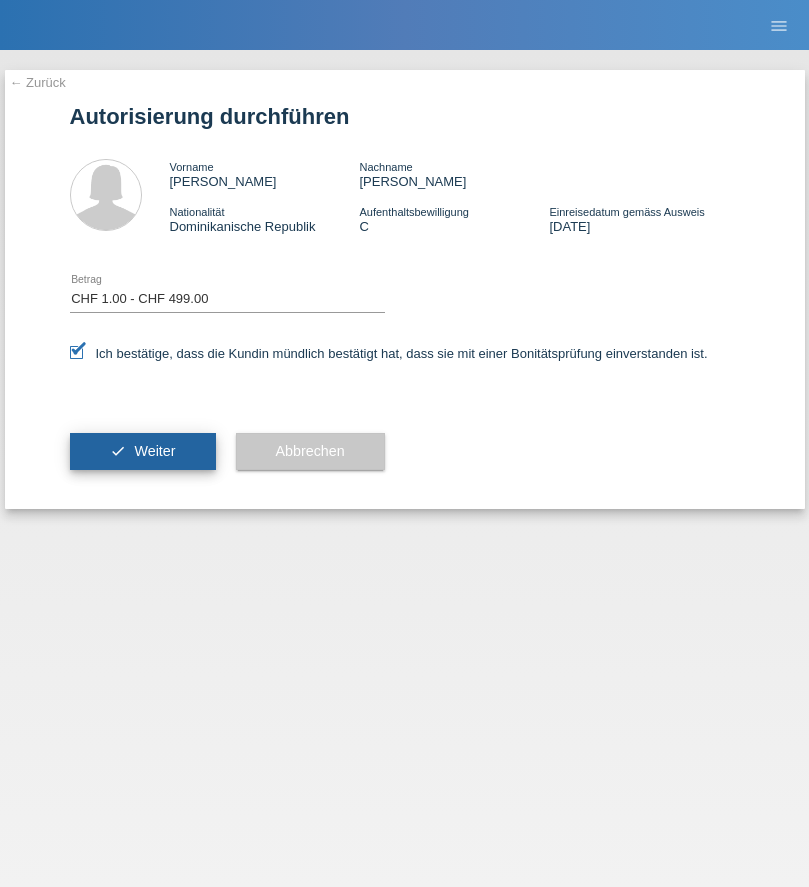 click on "Weiter" at bounding box center [154, 451] 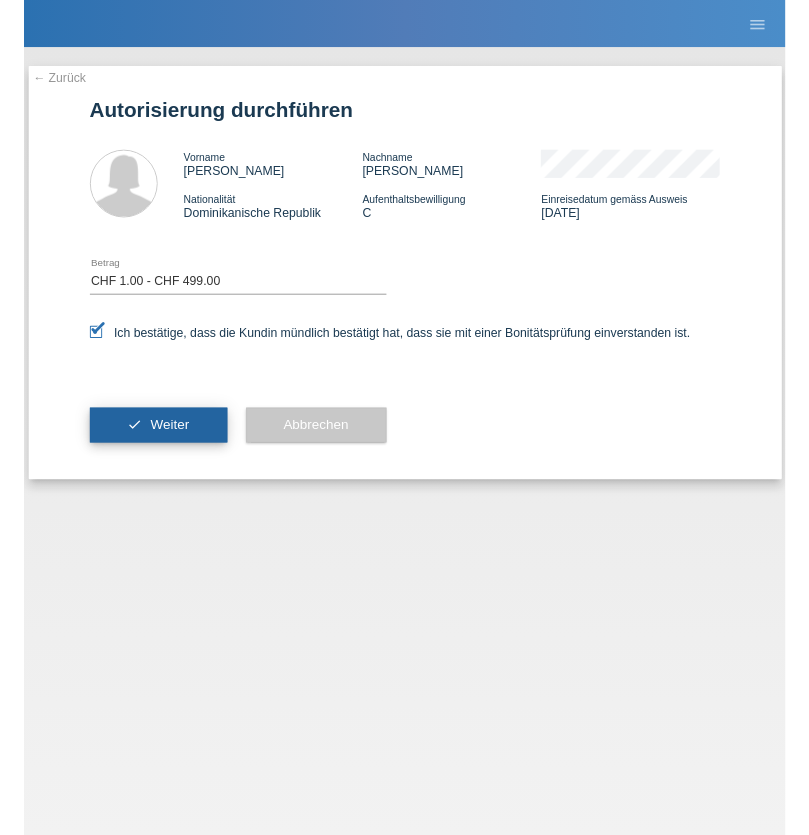 scroll, scrollTop: 0, scrollLeft: 0, axis: both 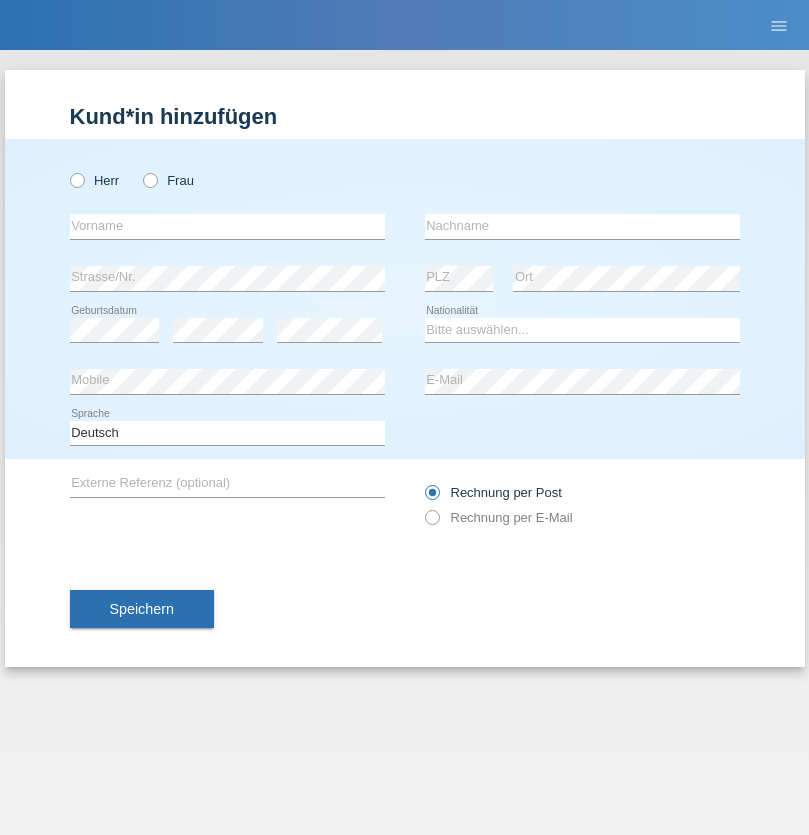 radio on "true" 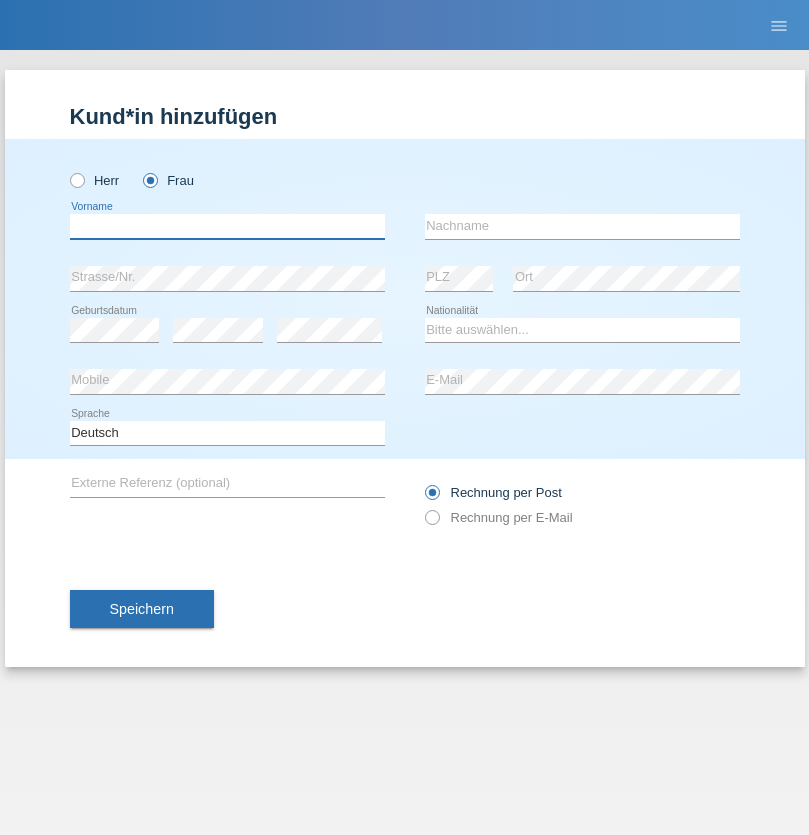 click at bounding box center (227, 226) 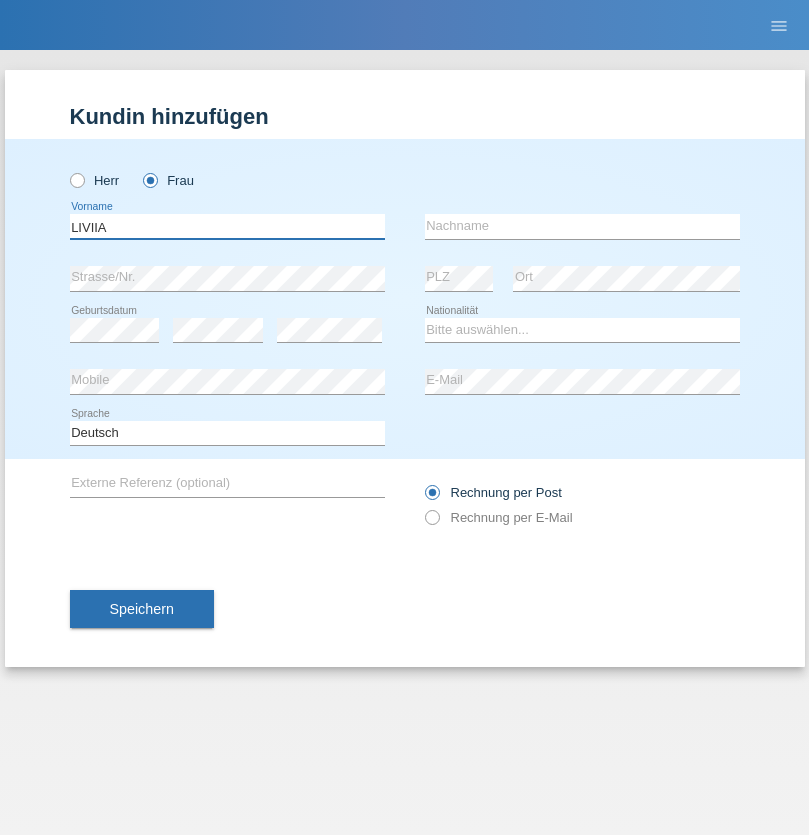 type on "LIVIIA" 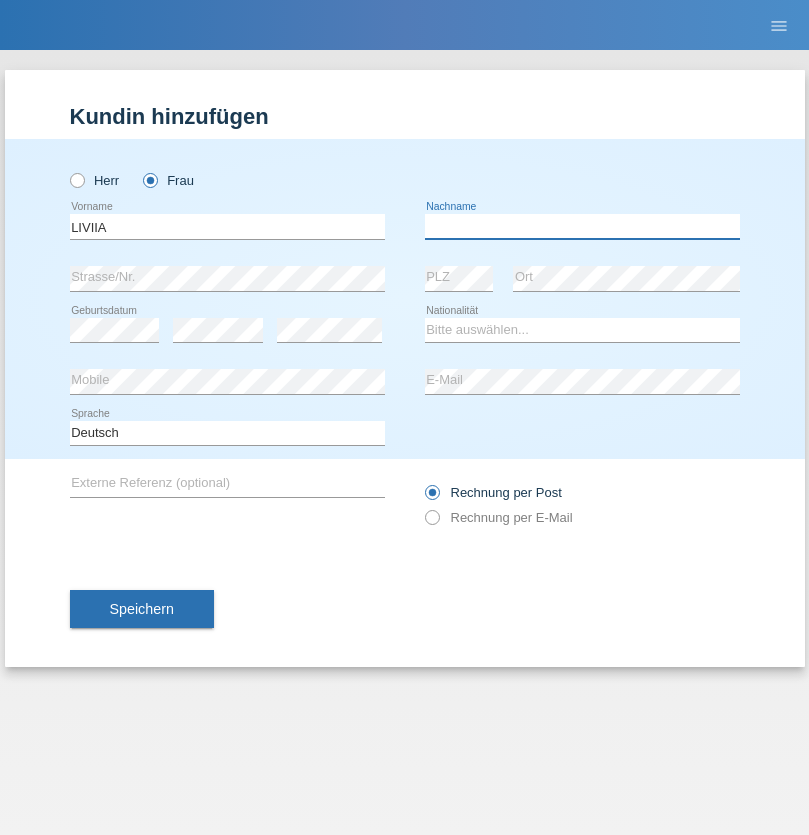 click at bounding box center (582, 226) 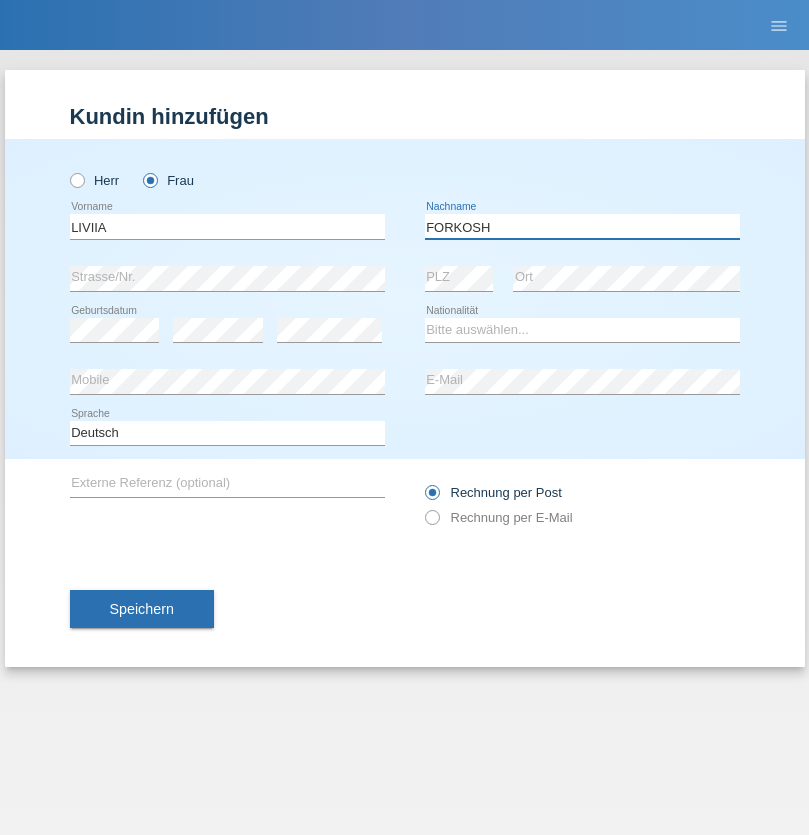 type on "FORKOSH" 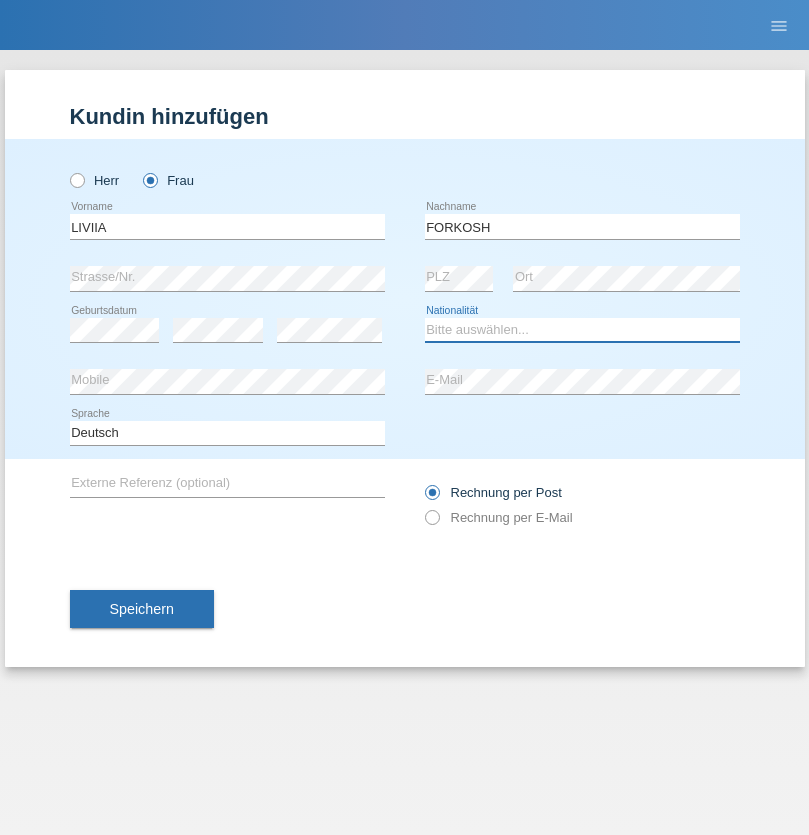 select on "CH" 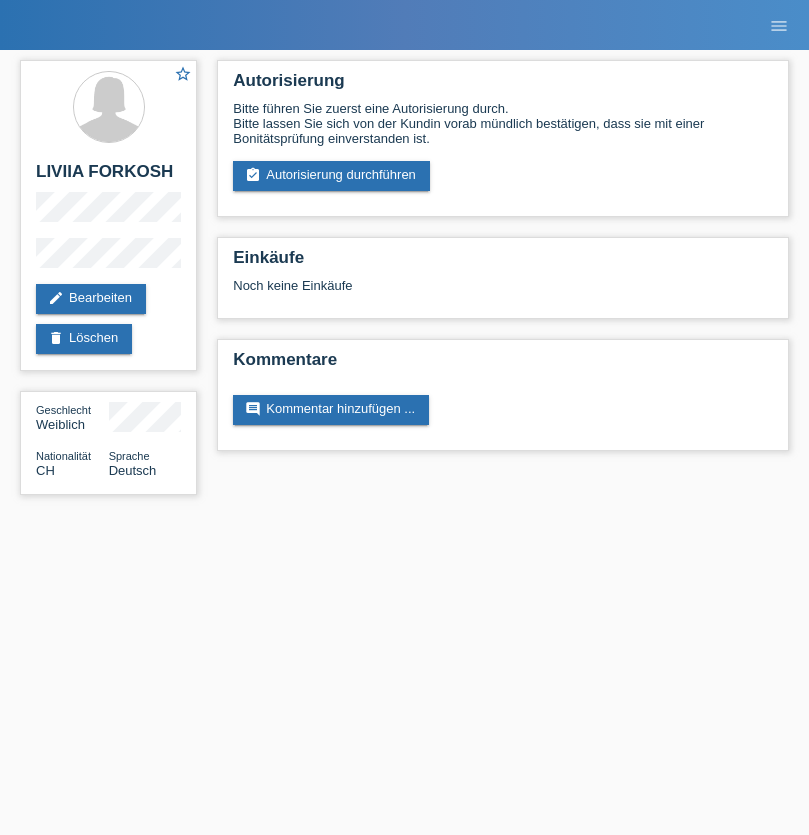 scroll, scrollTop: 0, scrollLeft: 0, axis: both 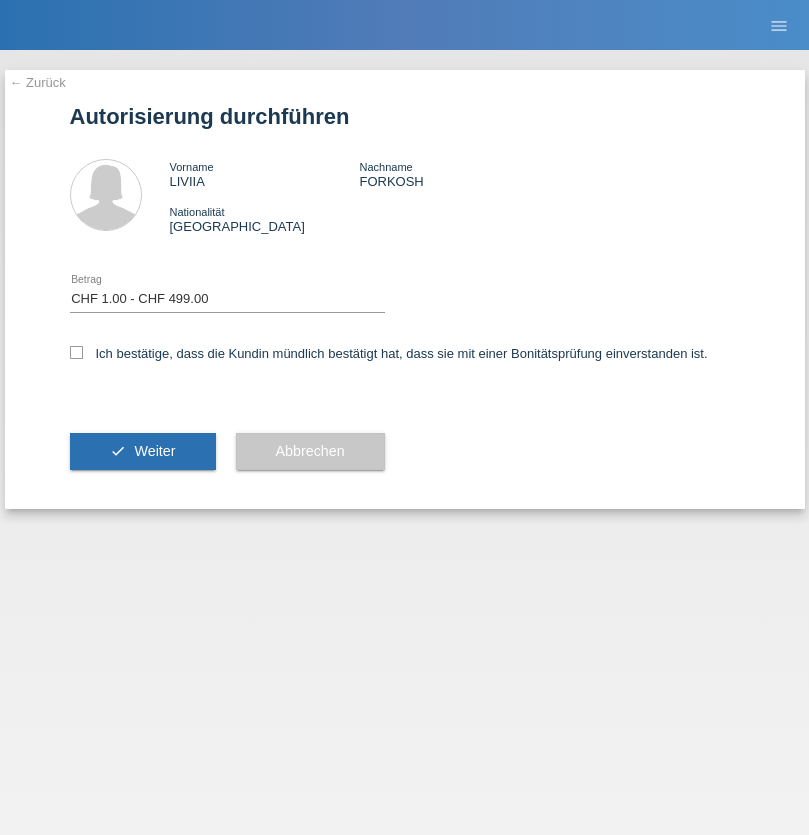 select on "1" 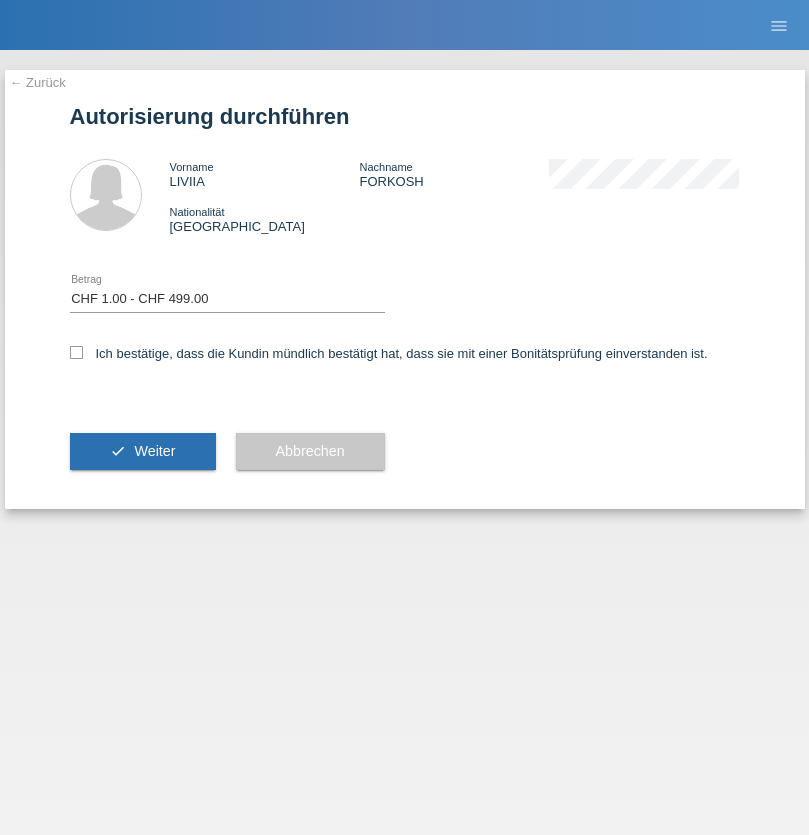 checkbox on "true" 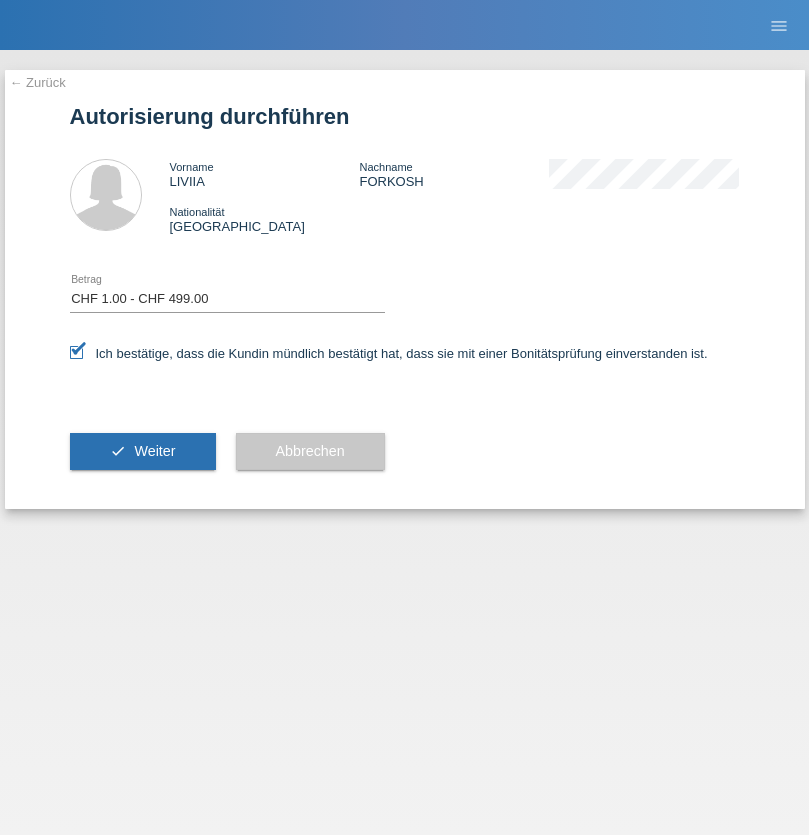 scroll, scrollTop: 0, scrollLeft: 0, axis: both 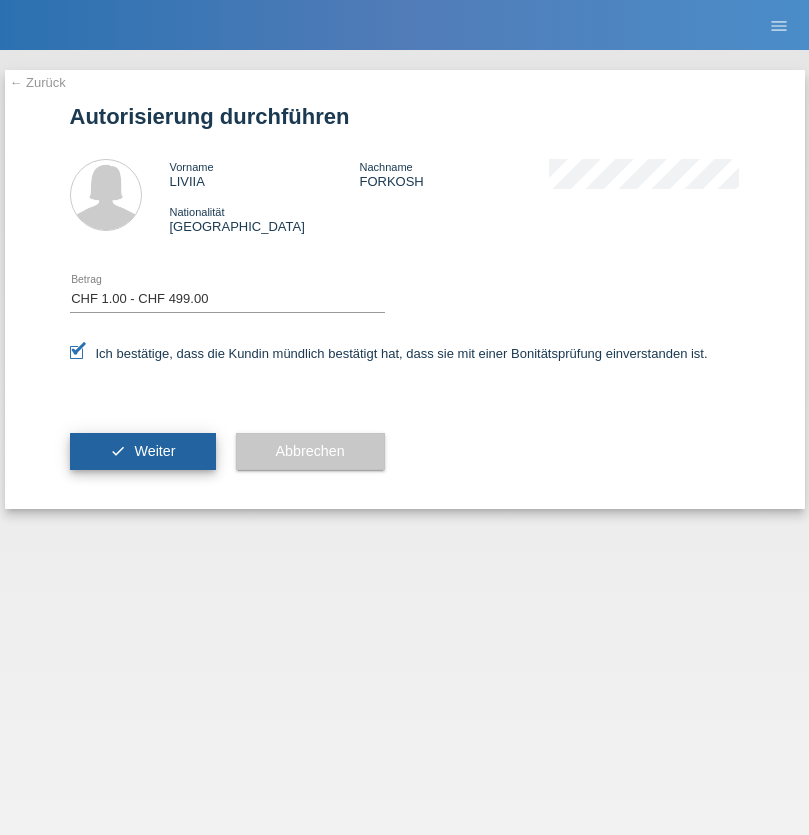 click on "Weiter" at bounding box center [154, 451] 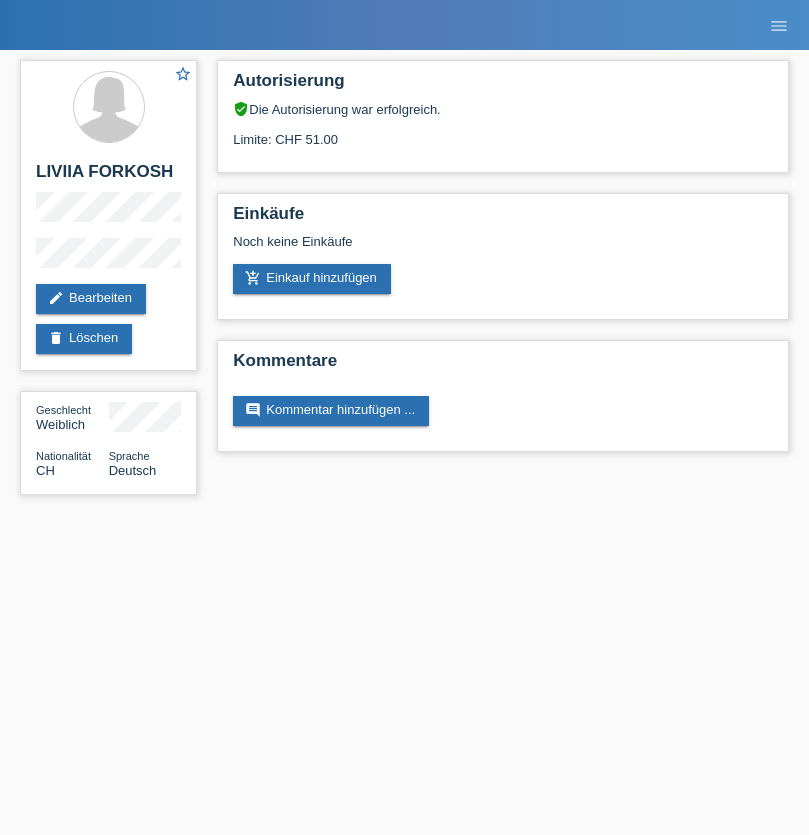 scroll, scrollTop: 0, scrollLeft: 0, axis: both 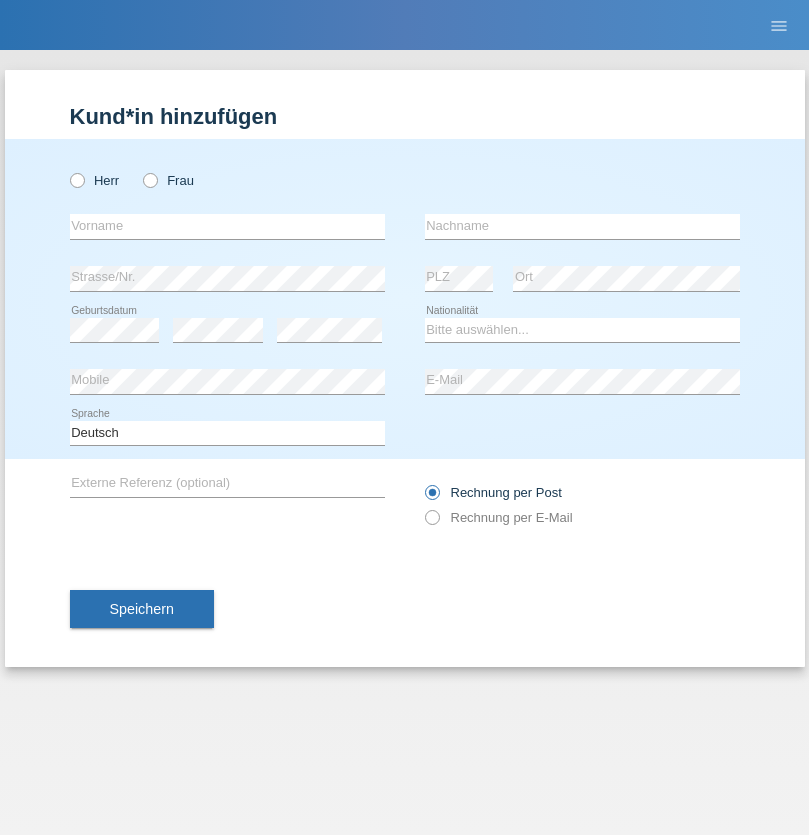 radio on "true" 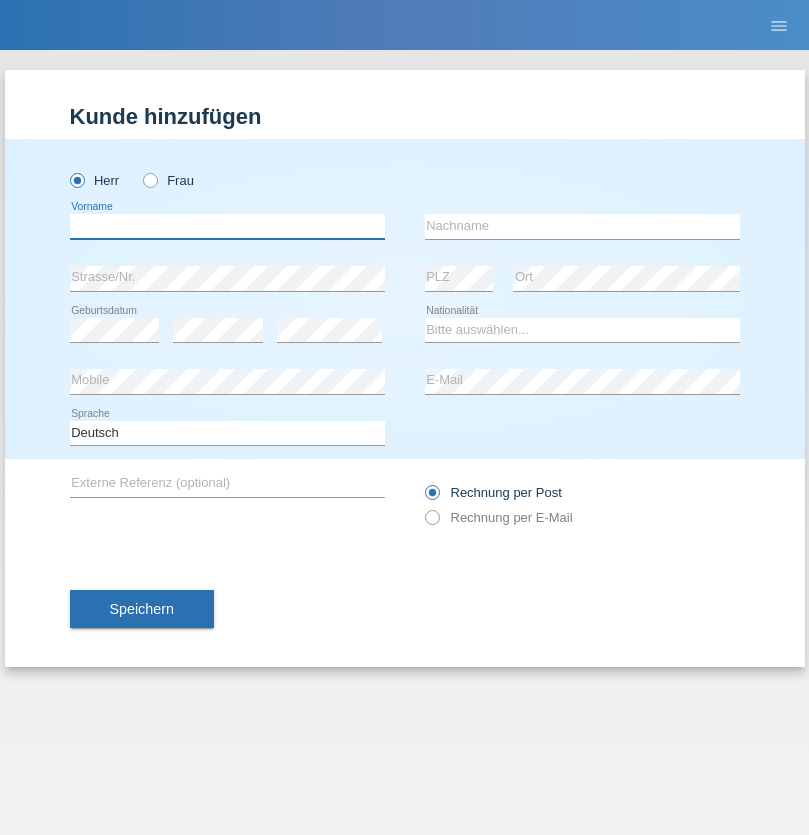 click at bounding box center (227, 226) 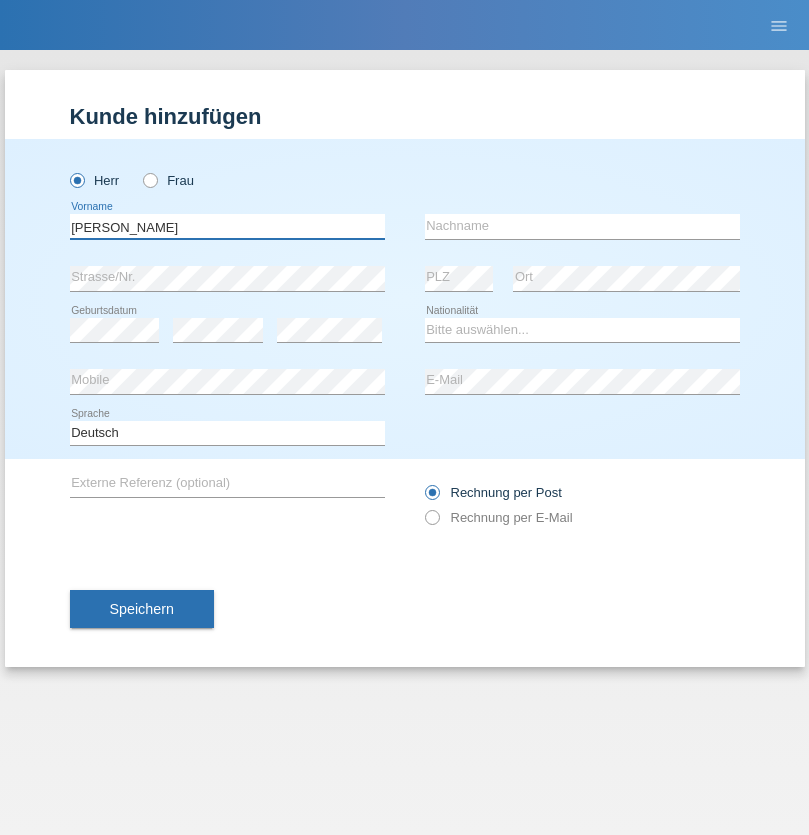 type on "Cesare" 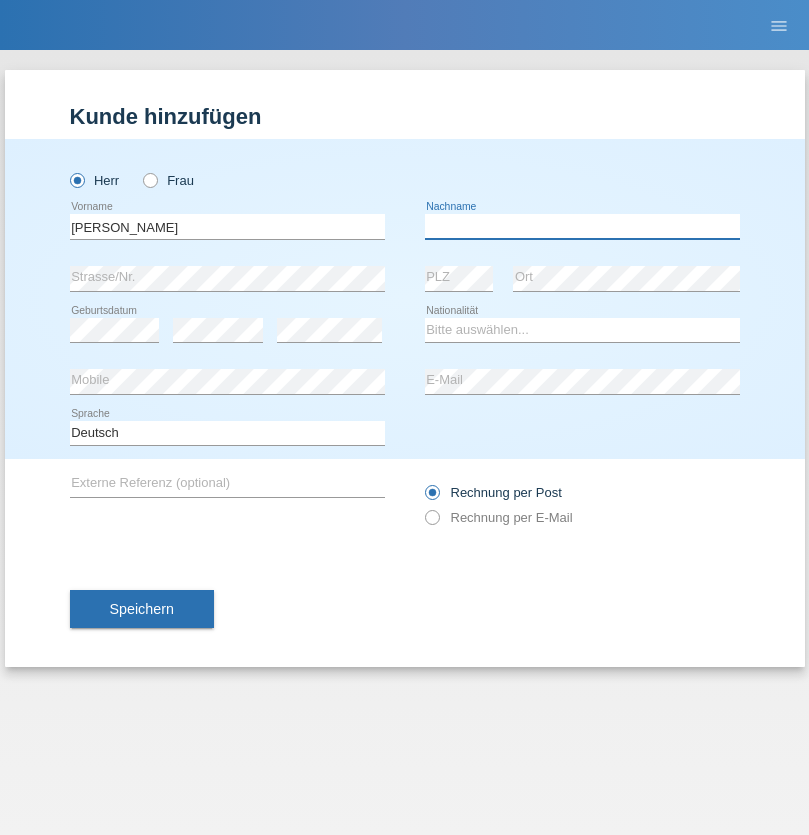 click at bounding box center [582, 226] 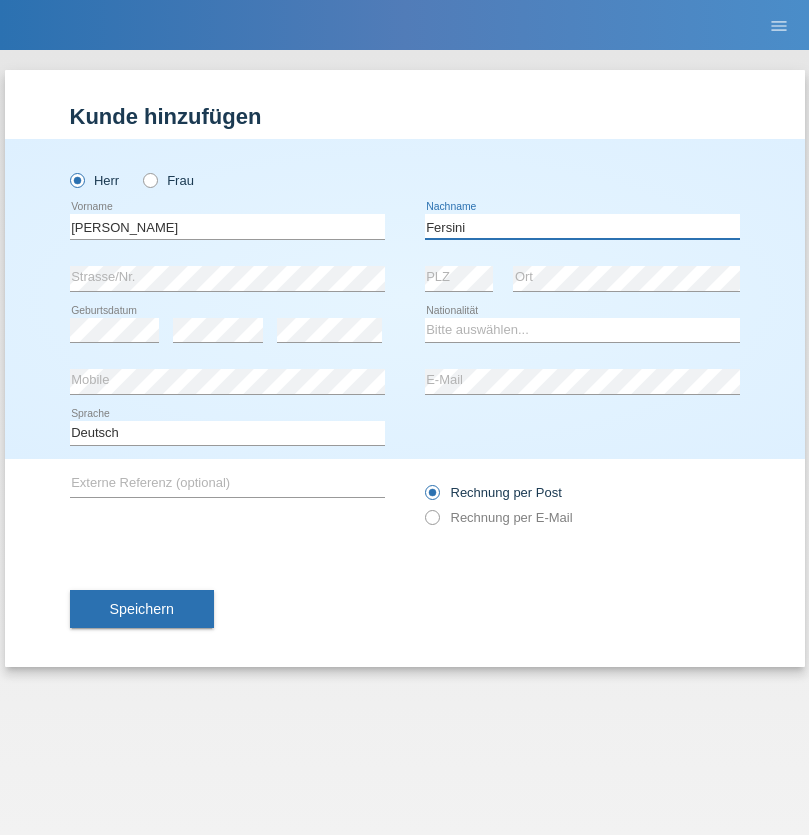 type on "Fersini" 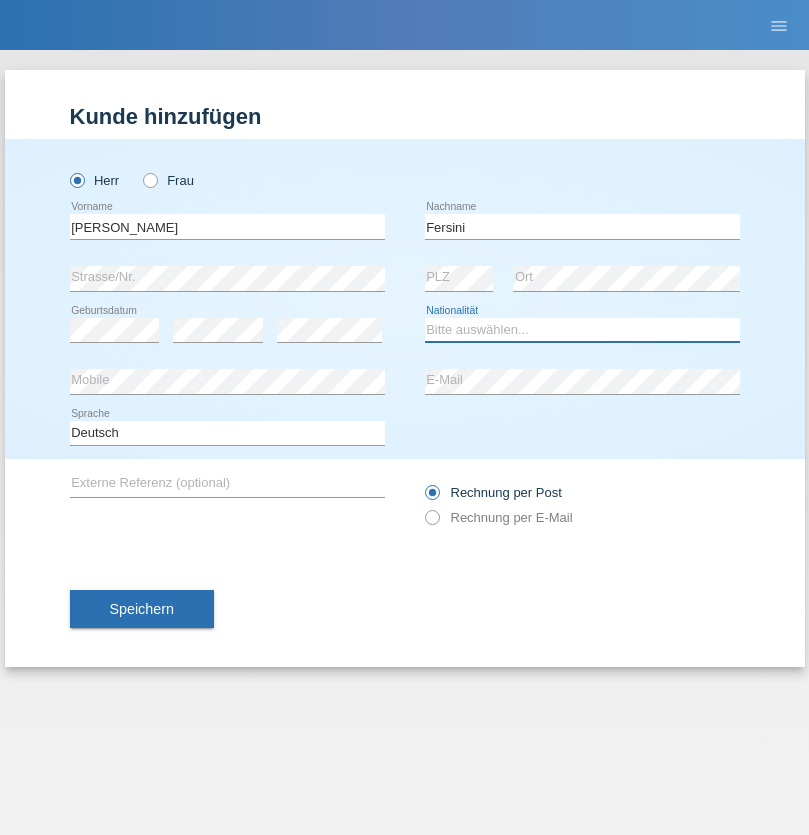 select on "IT" 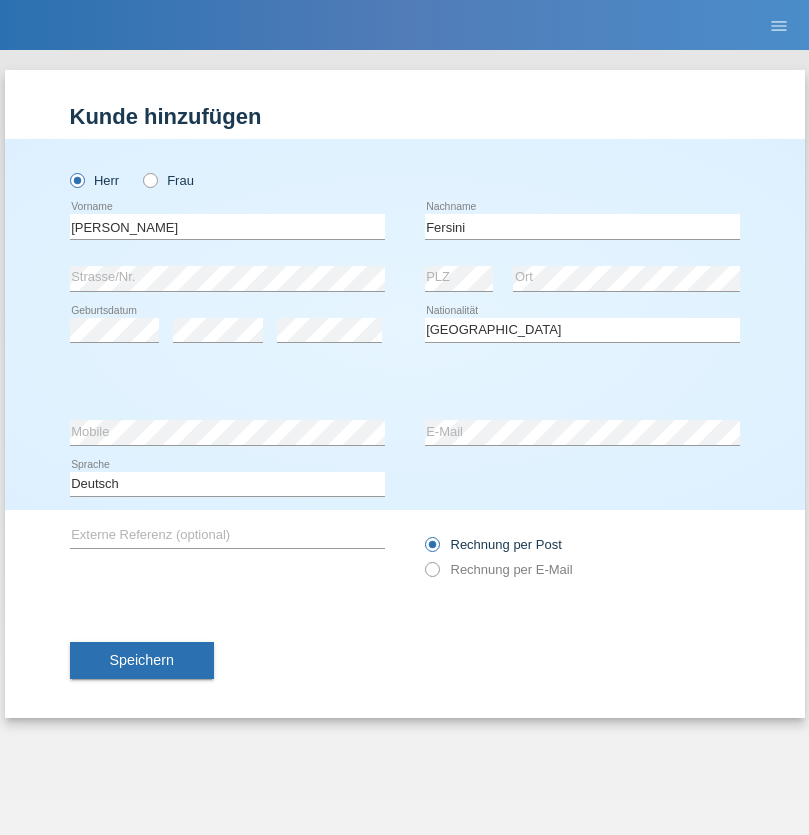 select on "C" 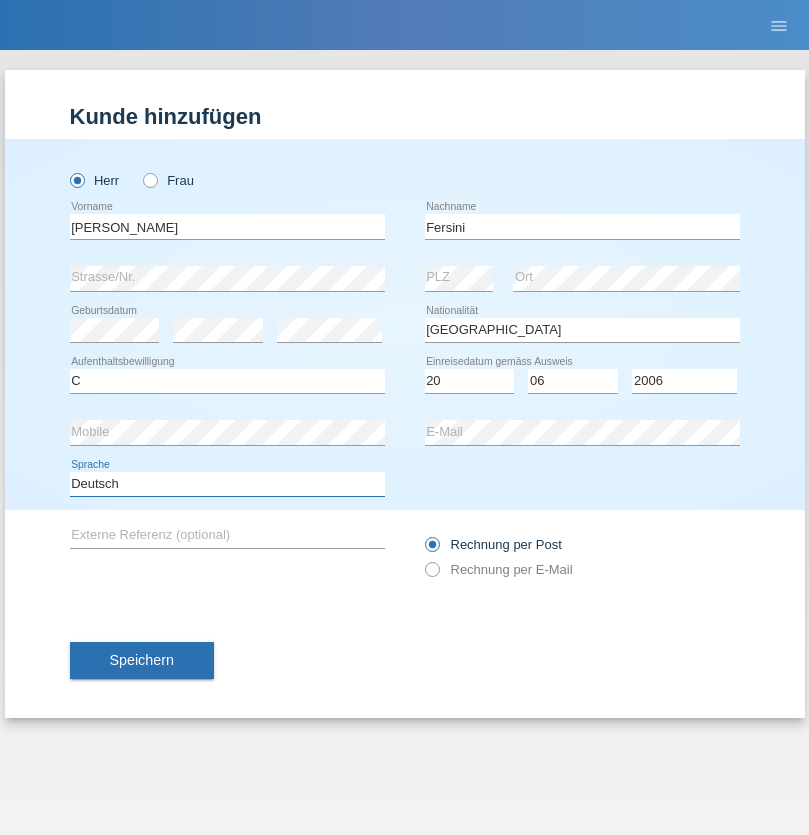 select on "en" 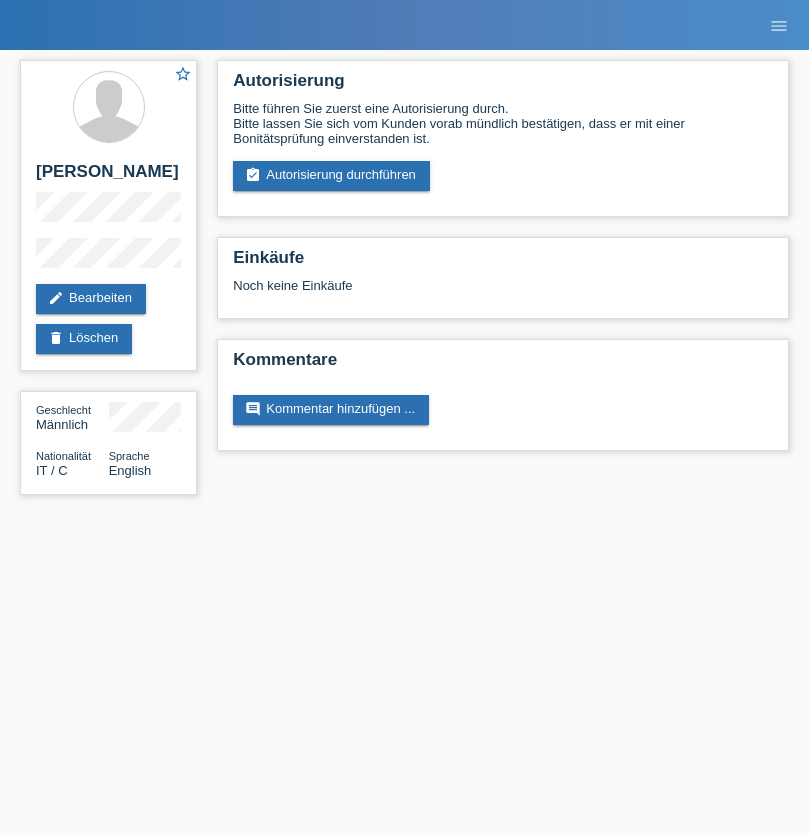 scroll, scrollTop: 0, scrollLeft: 0, axis: both 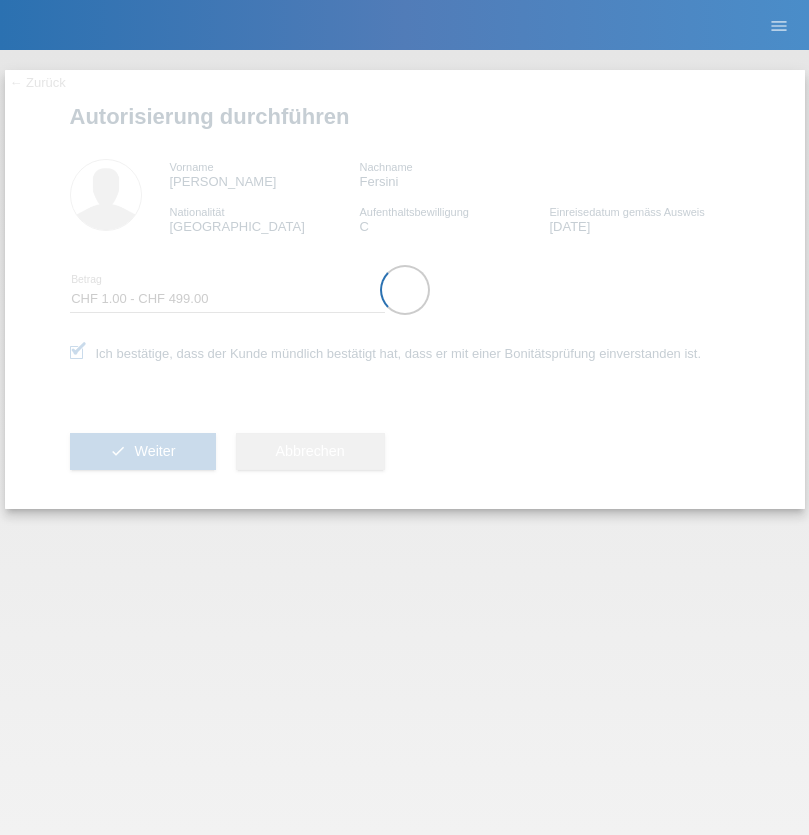 select on "1" 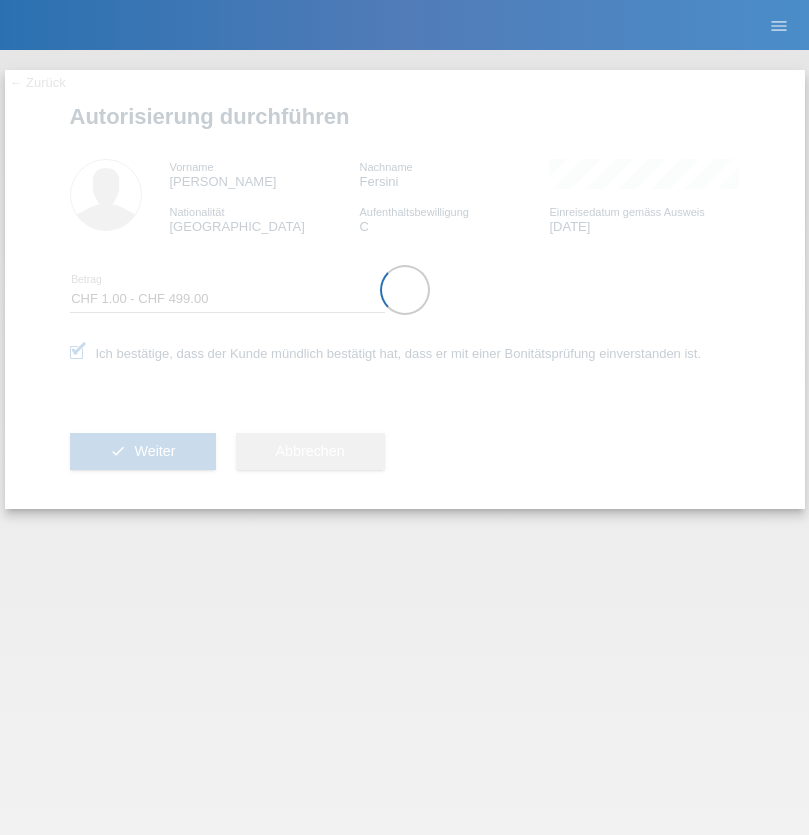 scroll, scrollTop: 0, scrollLeft: 0, axis: both 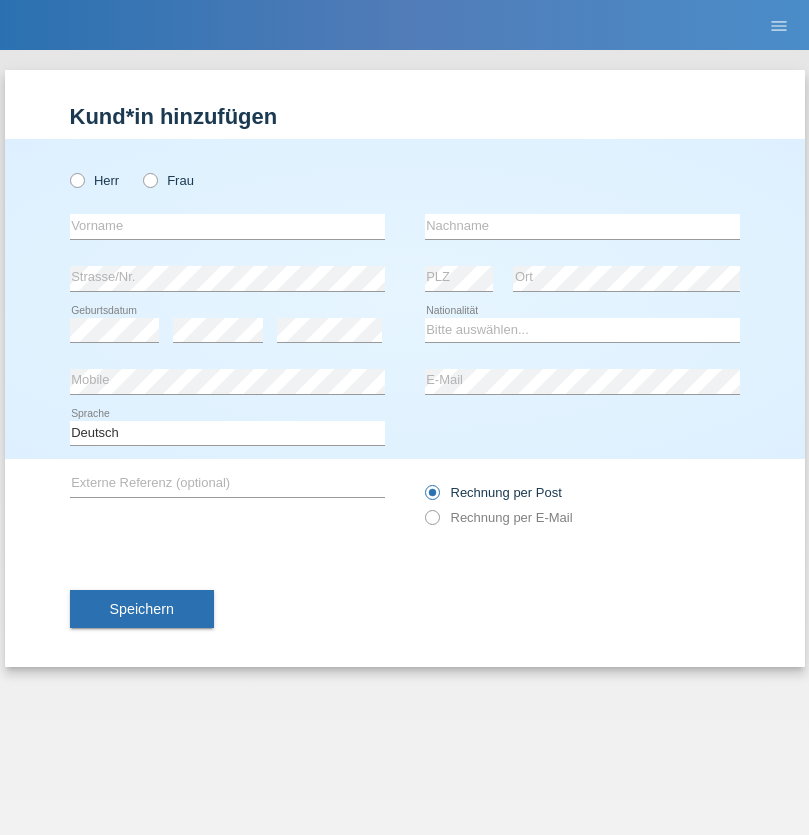 radio on "true" 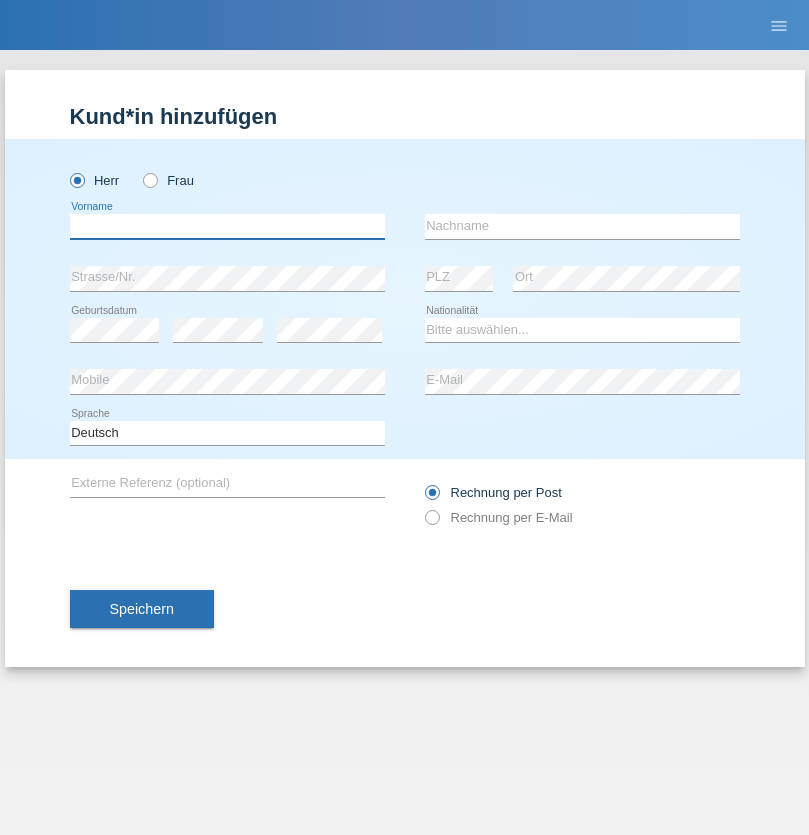 click at bounding box center (227, 226) 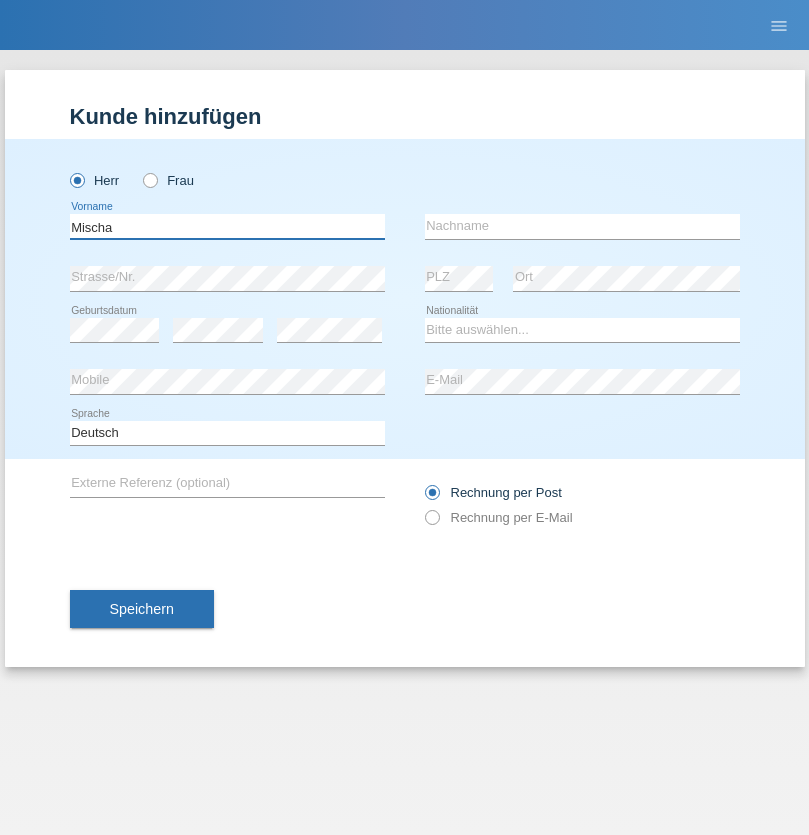 type on "Mischa" 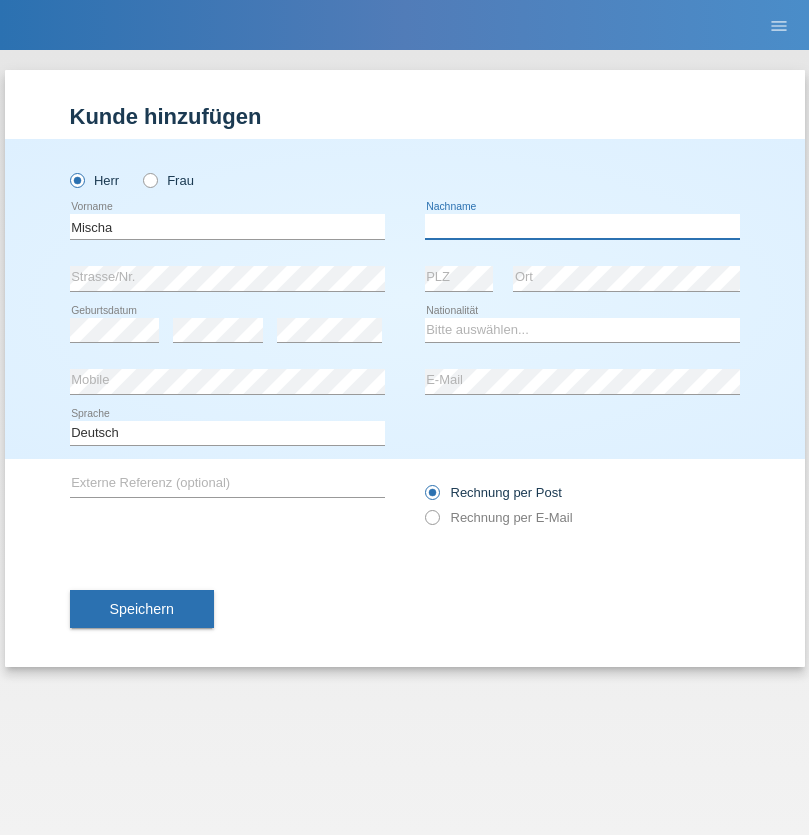 click at bounding box center (582, 226) 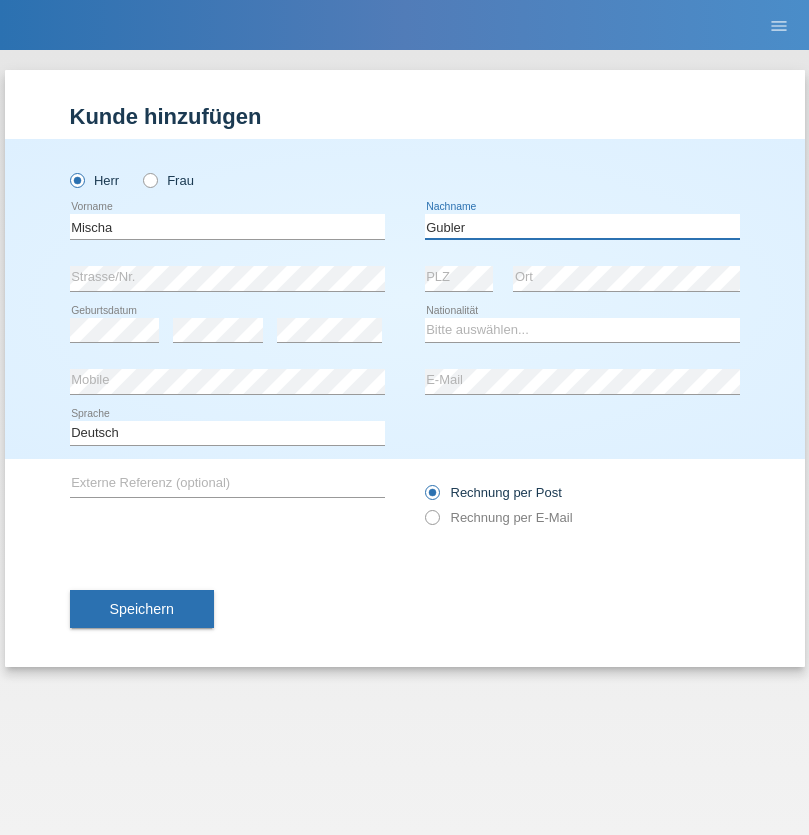 type on "Gubler" 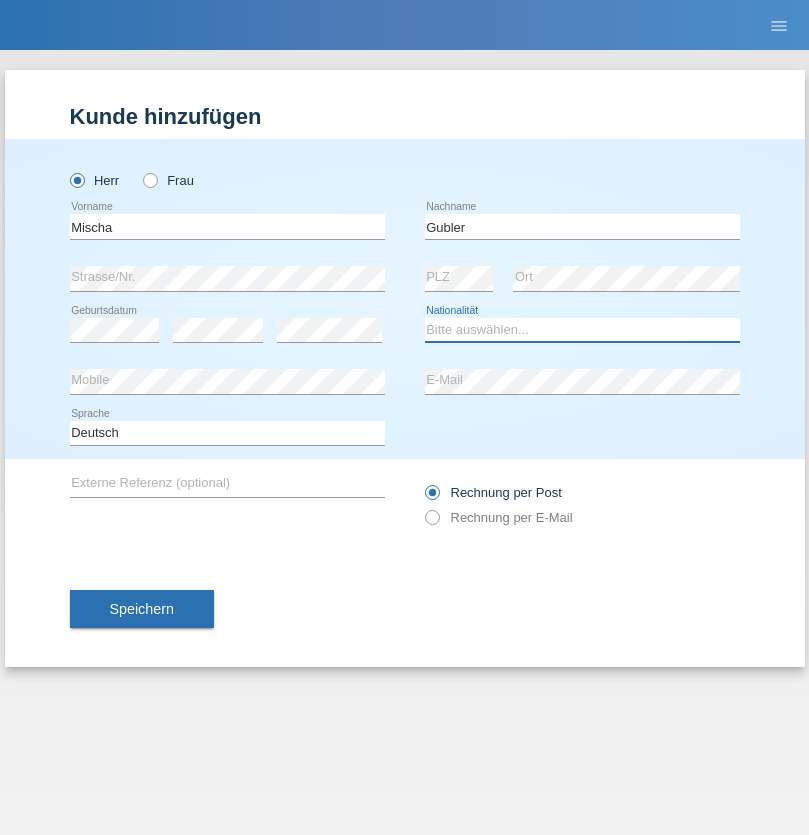 select on "CH" 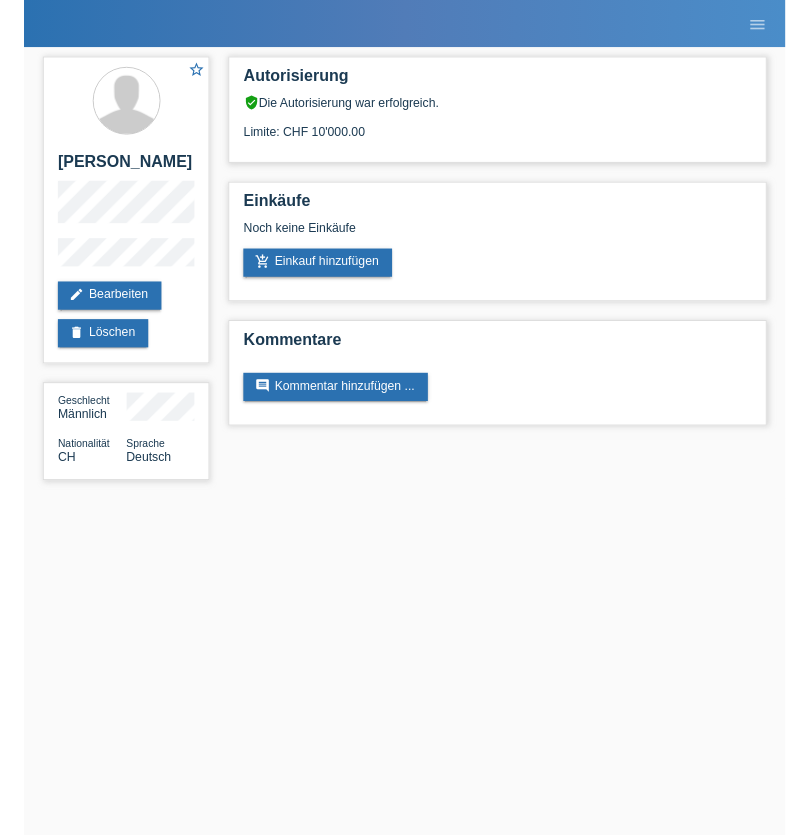 scroll, scrollTop: 0, scrollLeft: 0, axis: both 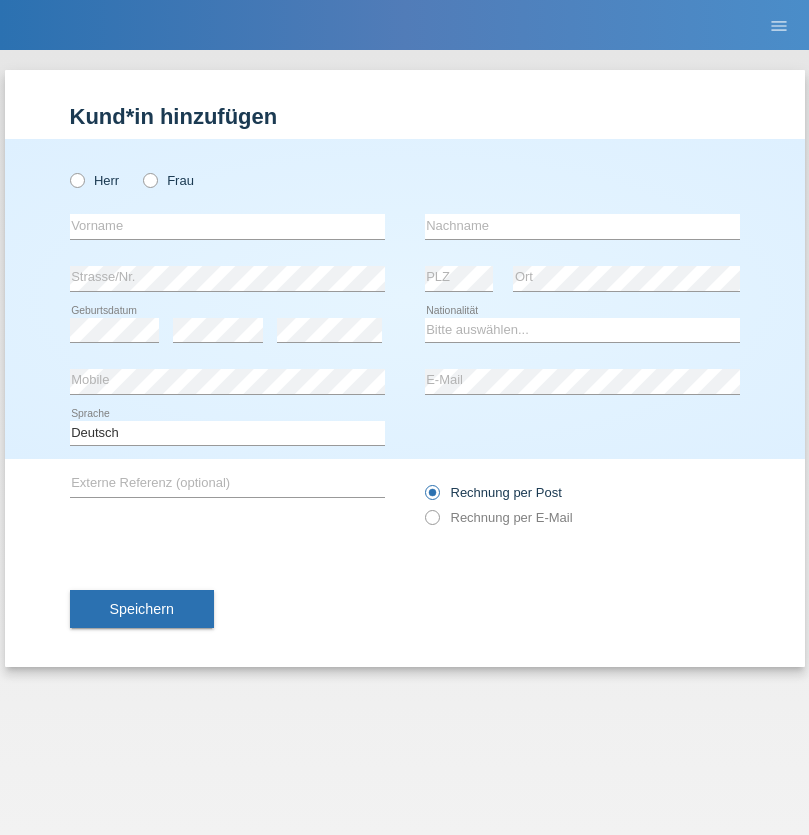 radio on "true" 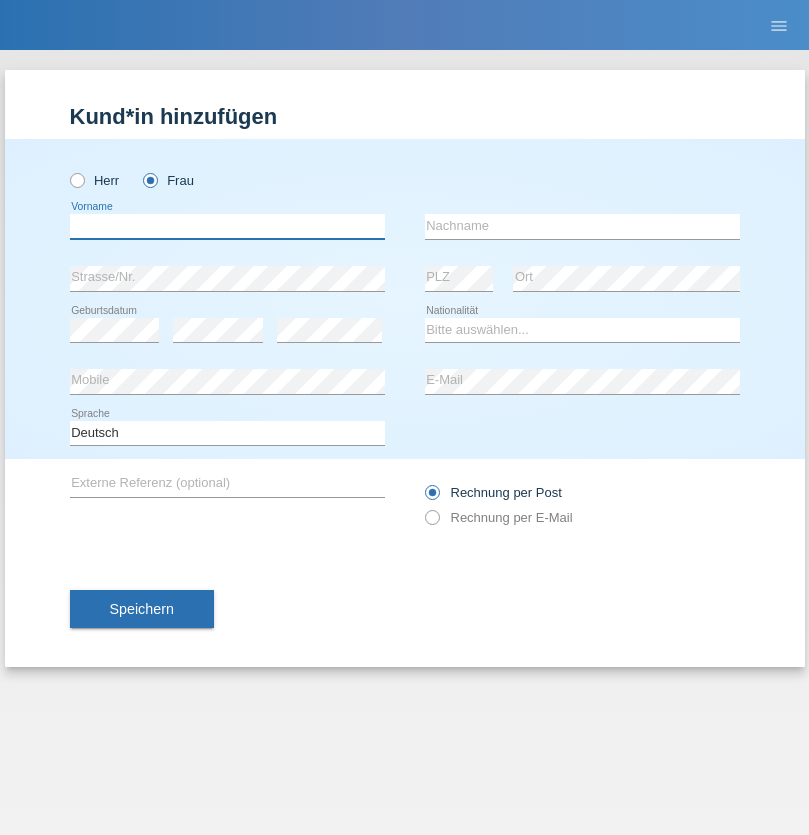 click at bounding box center (227, 226) 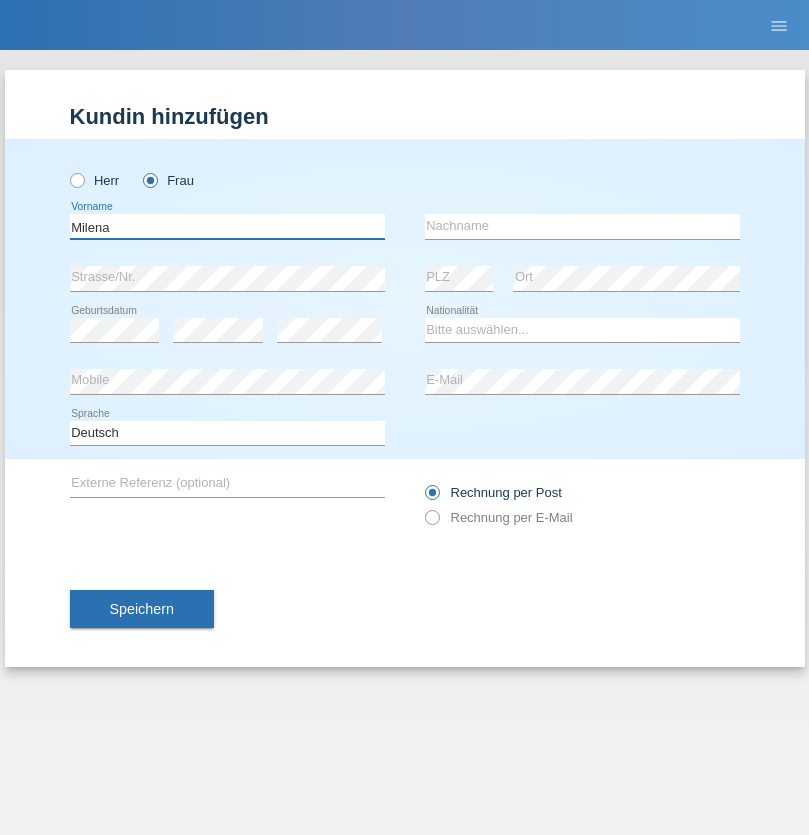 type on "Milena" 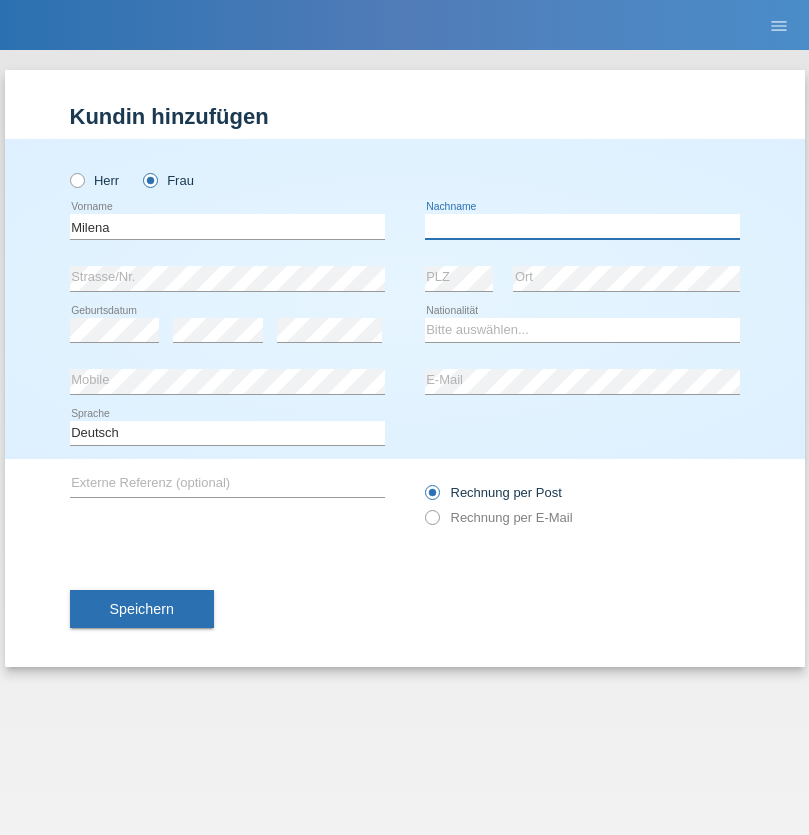 click at bounding box center (582, 226) 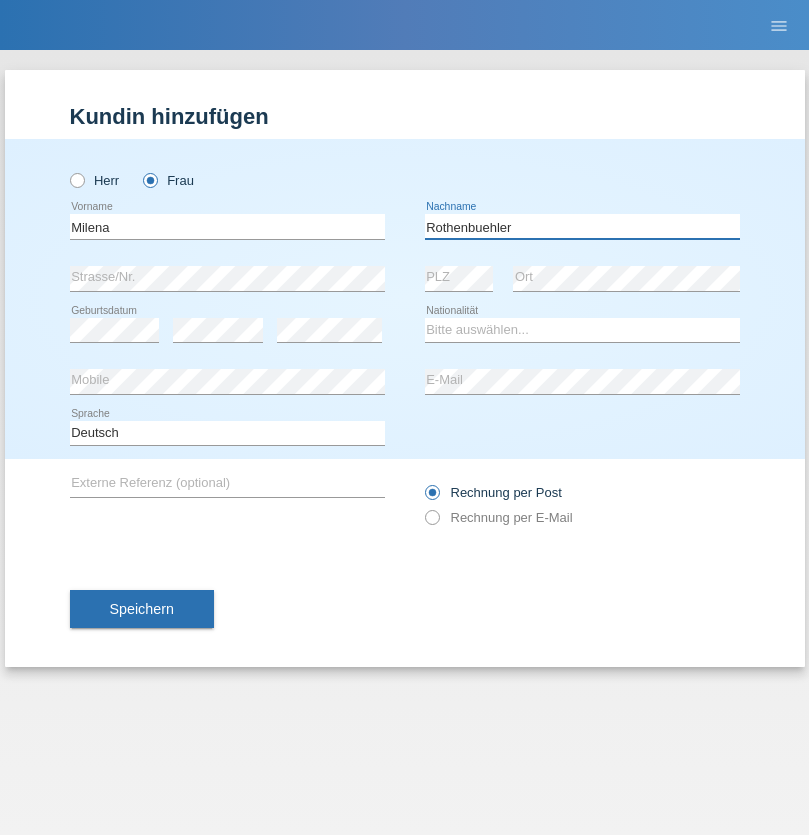 type on "Rothenbuehler" 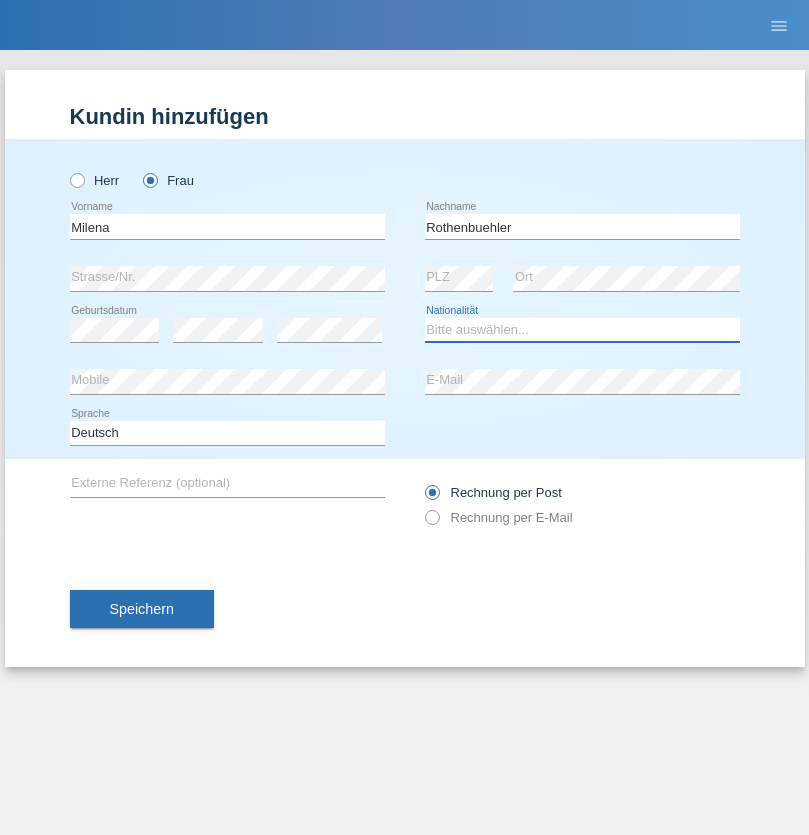 select on "CH" 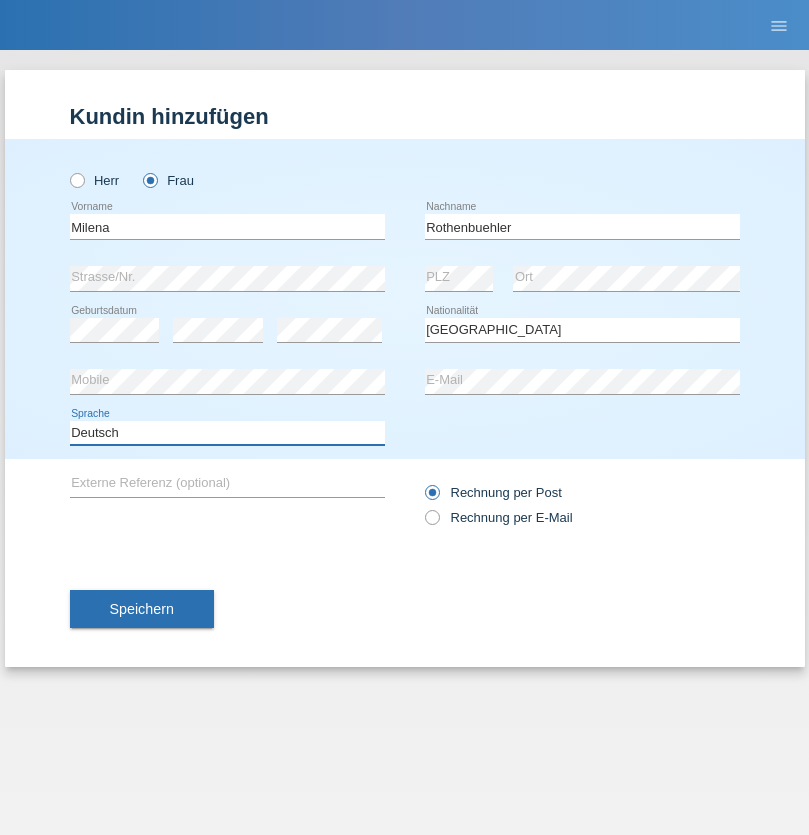 select on "en" 